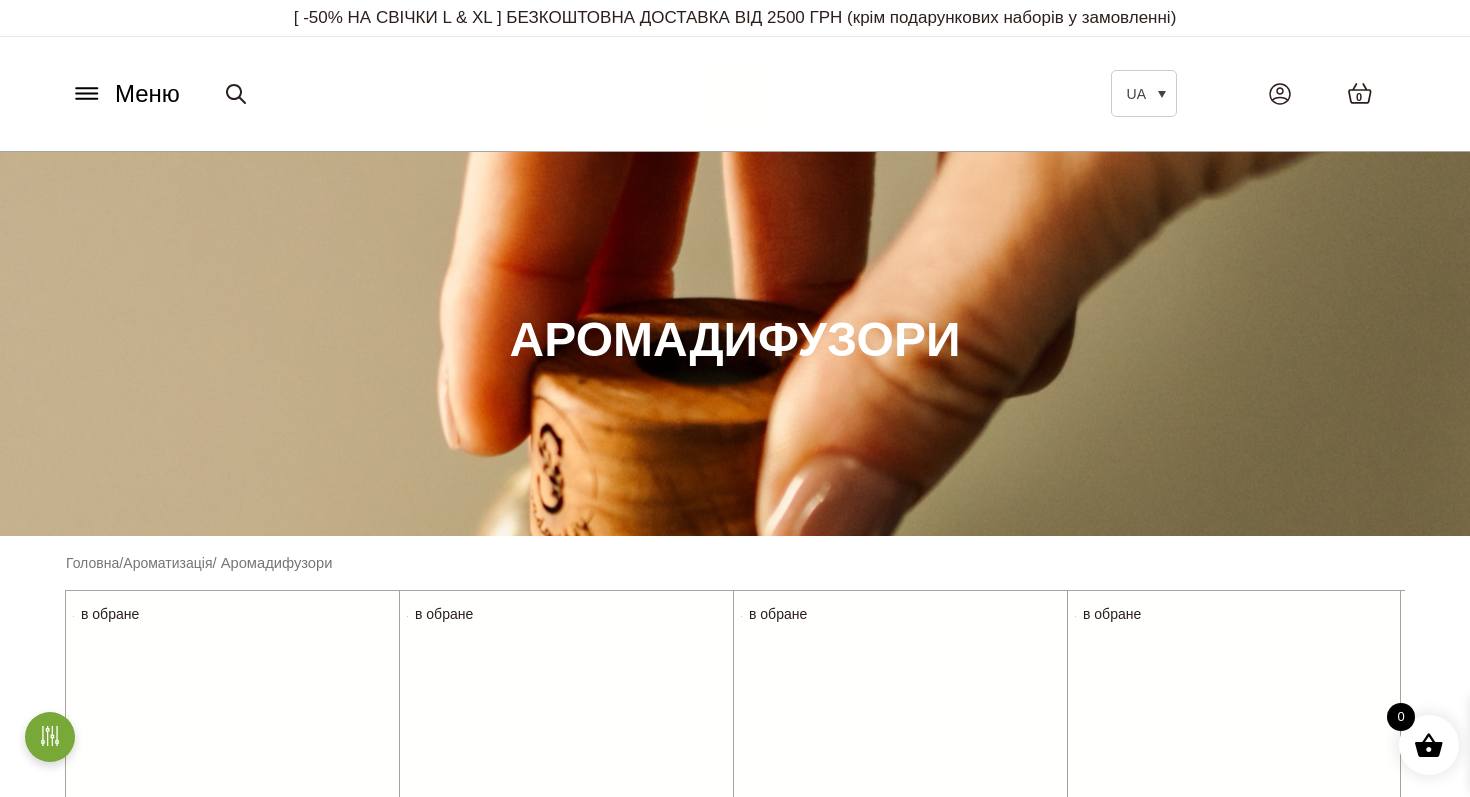 scroll, scrollTop: 728, scrollLeft: 0, axis: vertical 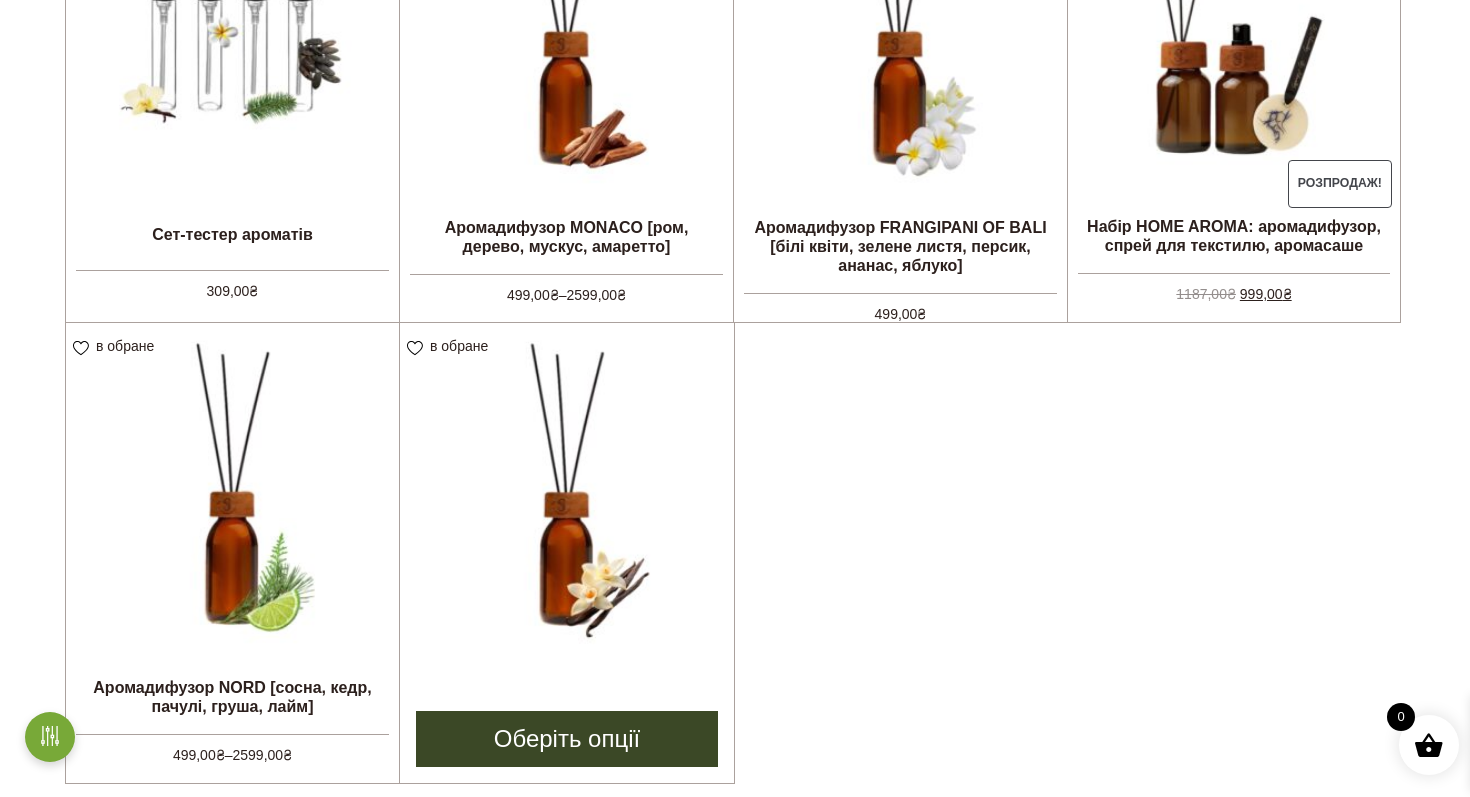 click on "Оберіть опції" at bounding box center [567, 739] 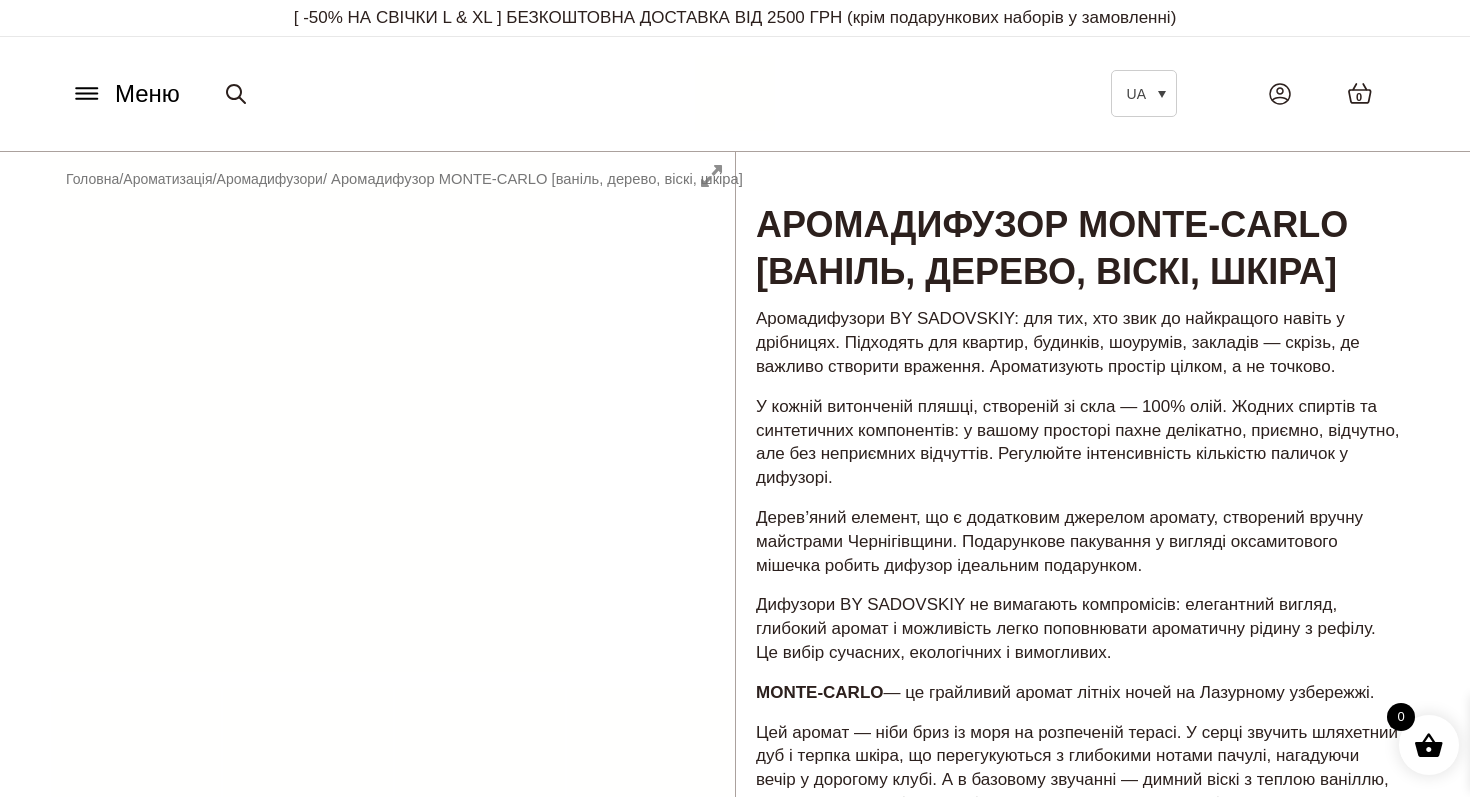 scroll, scrollTop: 0, scrollLeft: 0, axis: both 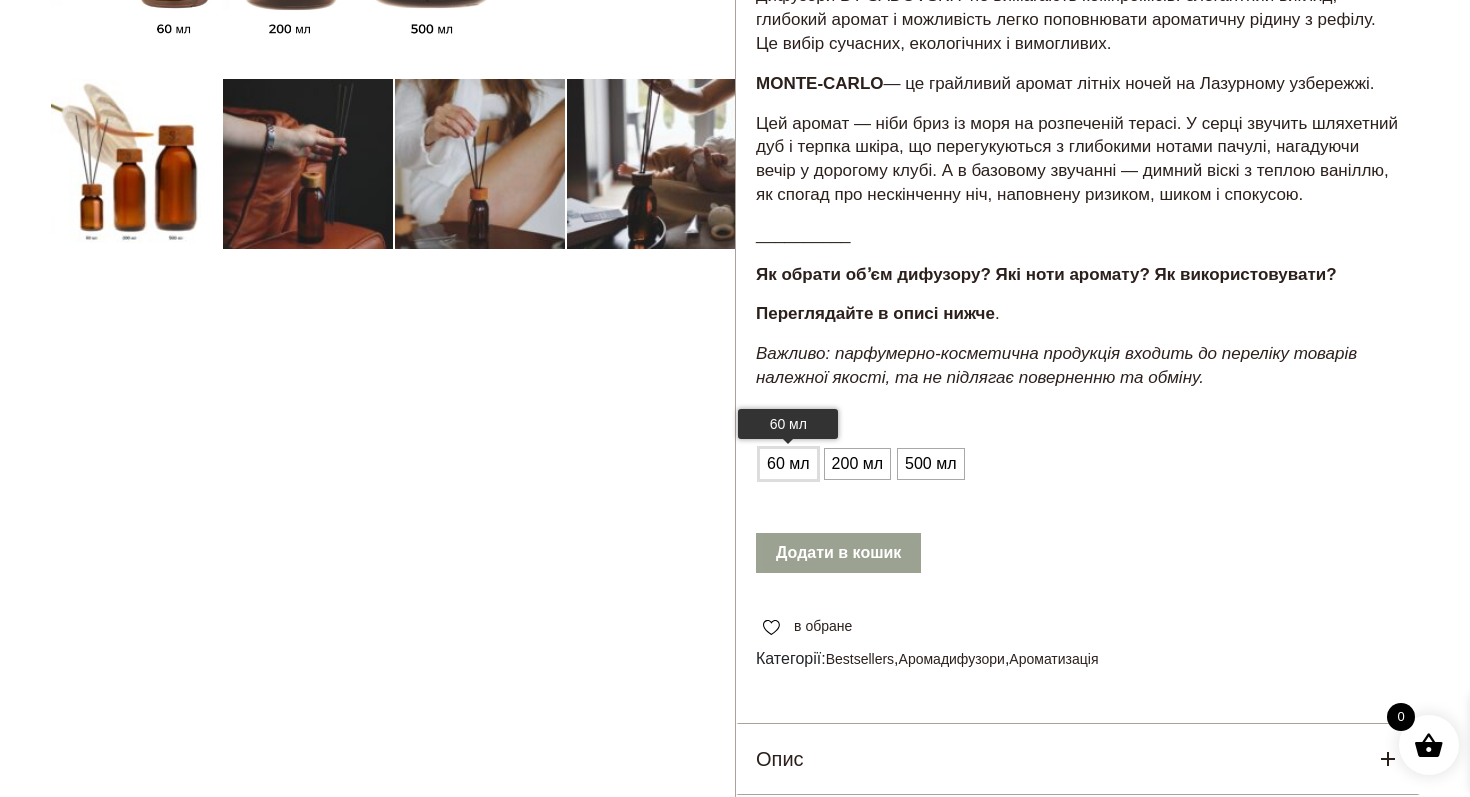 click on "60 мл" 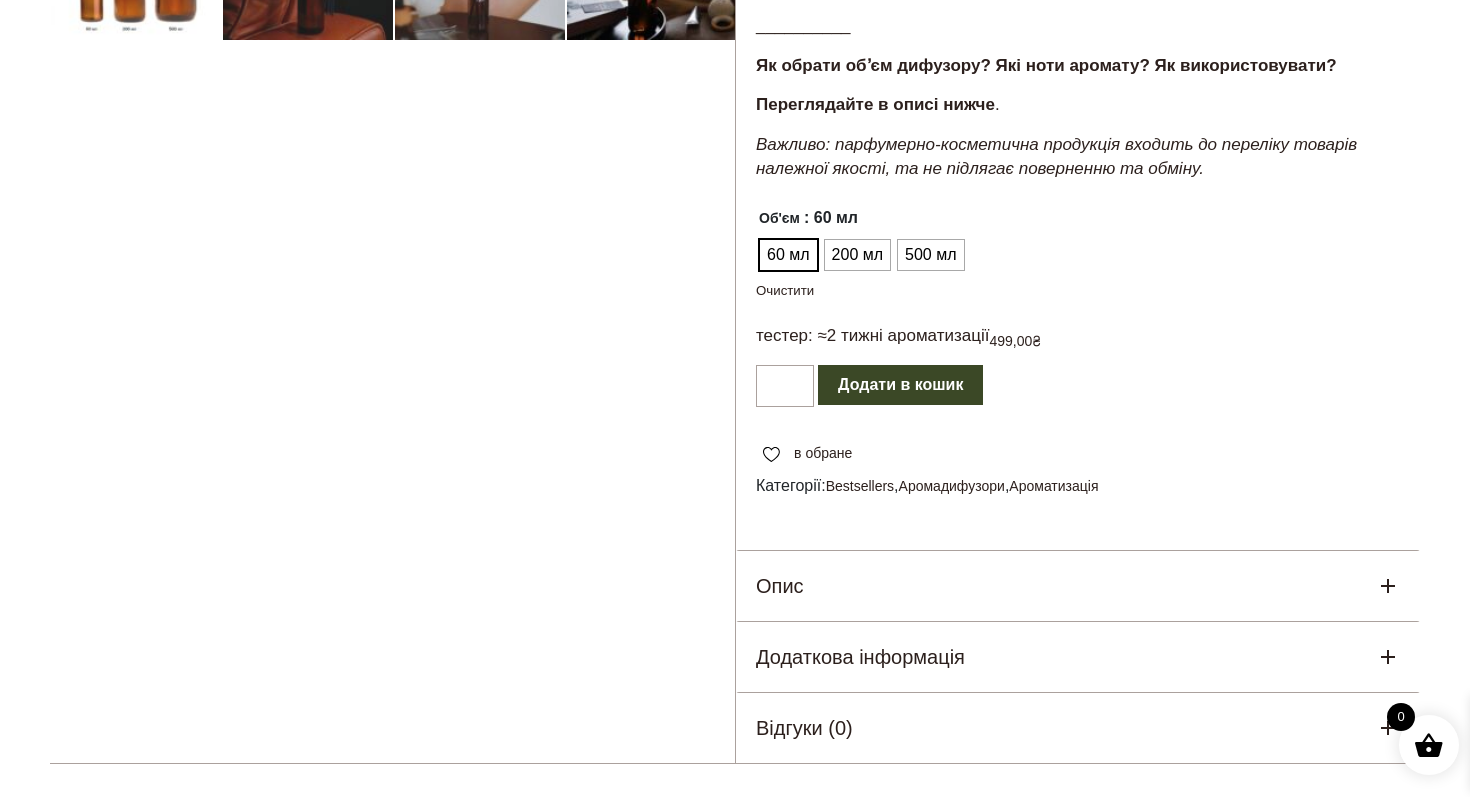 scroll, scrollTop: 670, scrollLeft: 0, axis: vertical 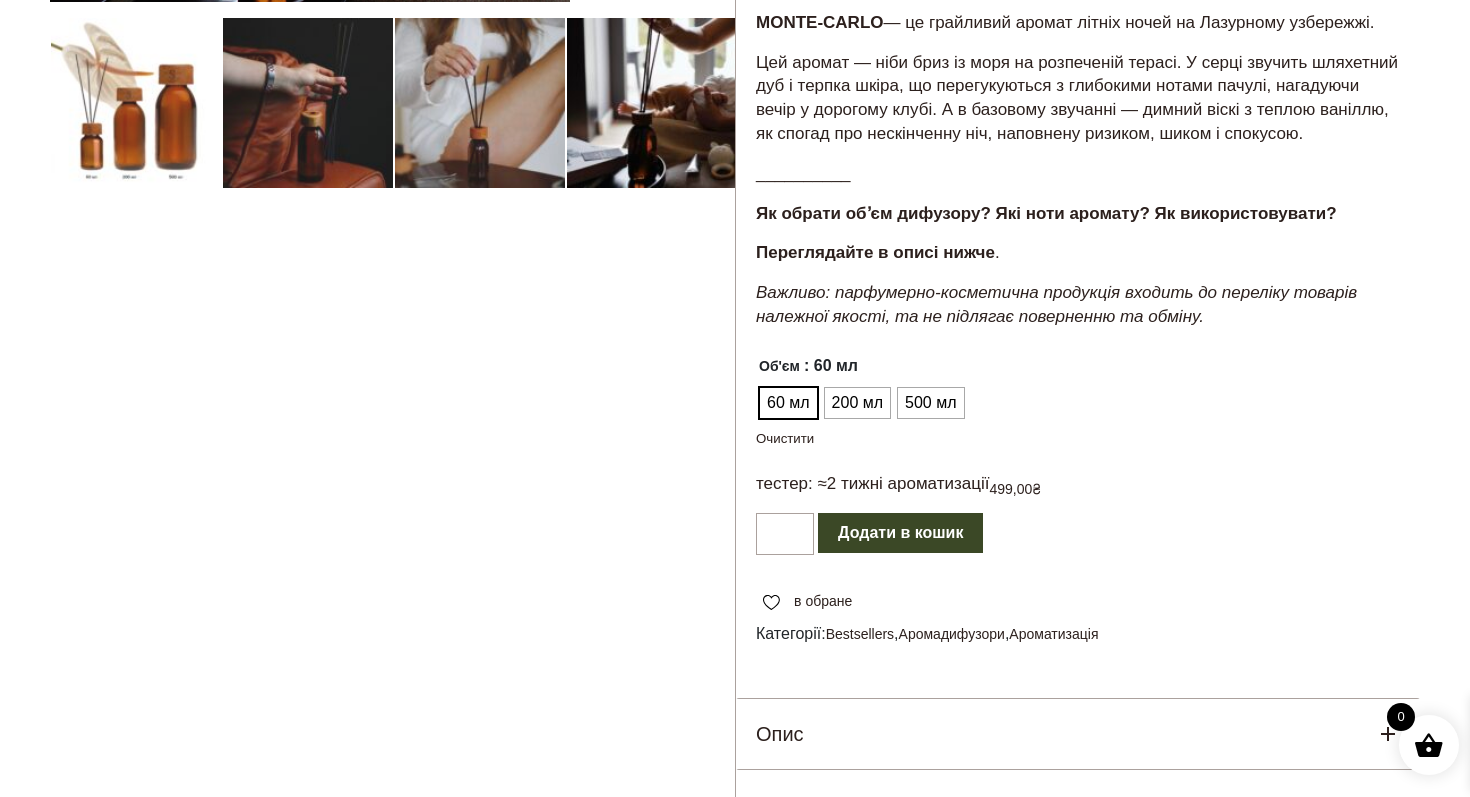 click on "Додати в кошик" 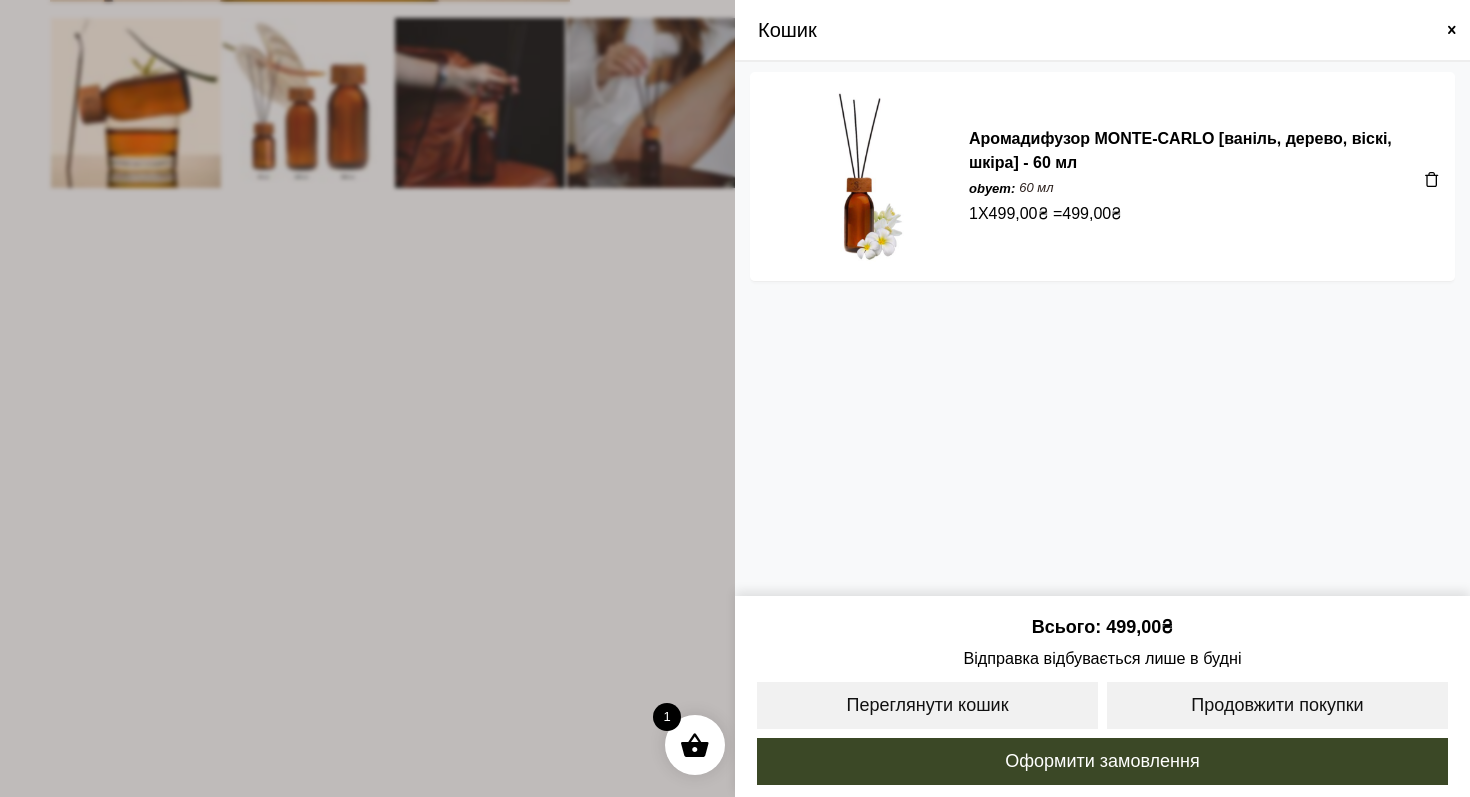 click at bounding box center (1452, 30) 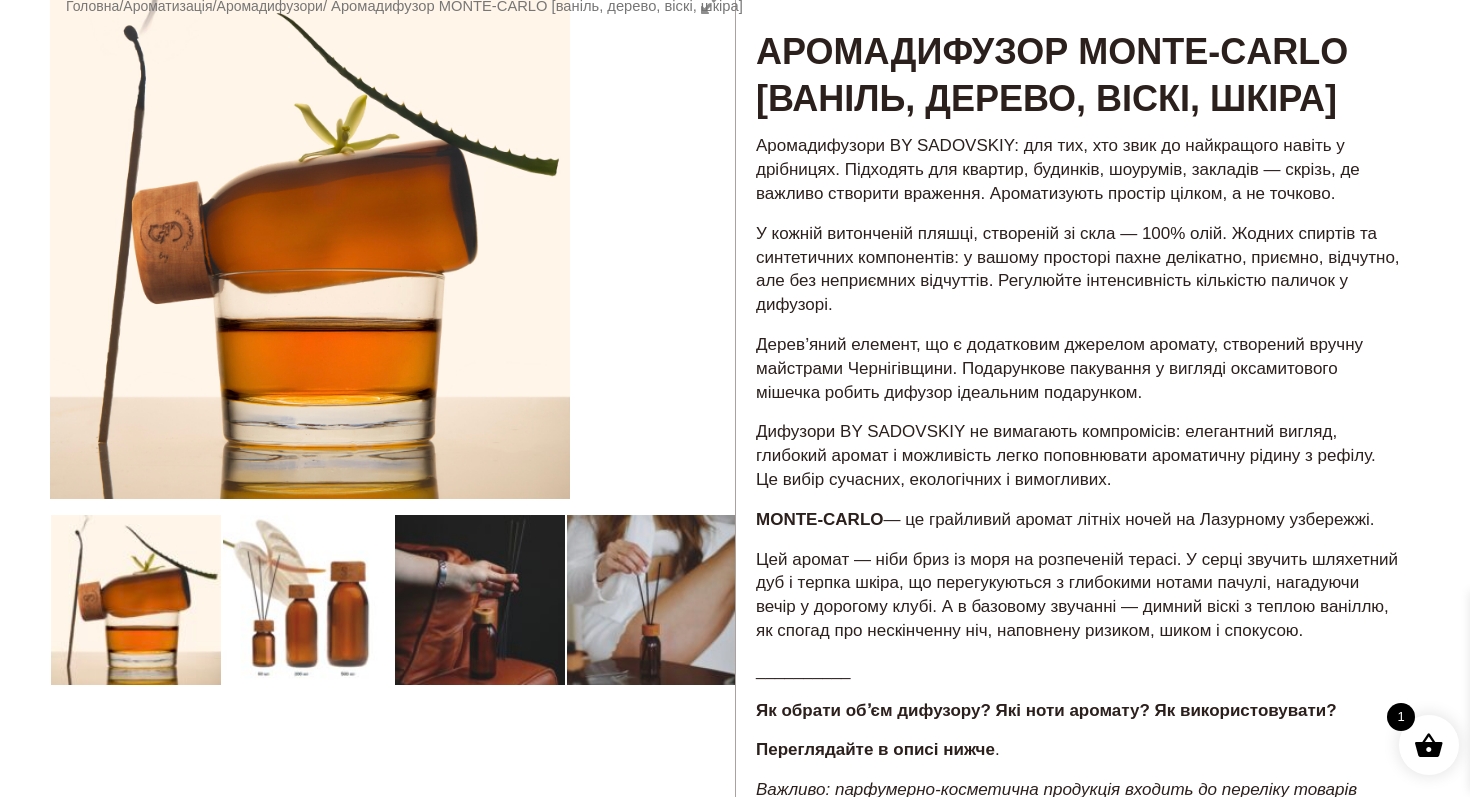 scroll, scrollTop: 0, scrollLeft: 0, axis: both 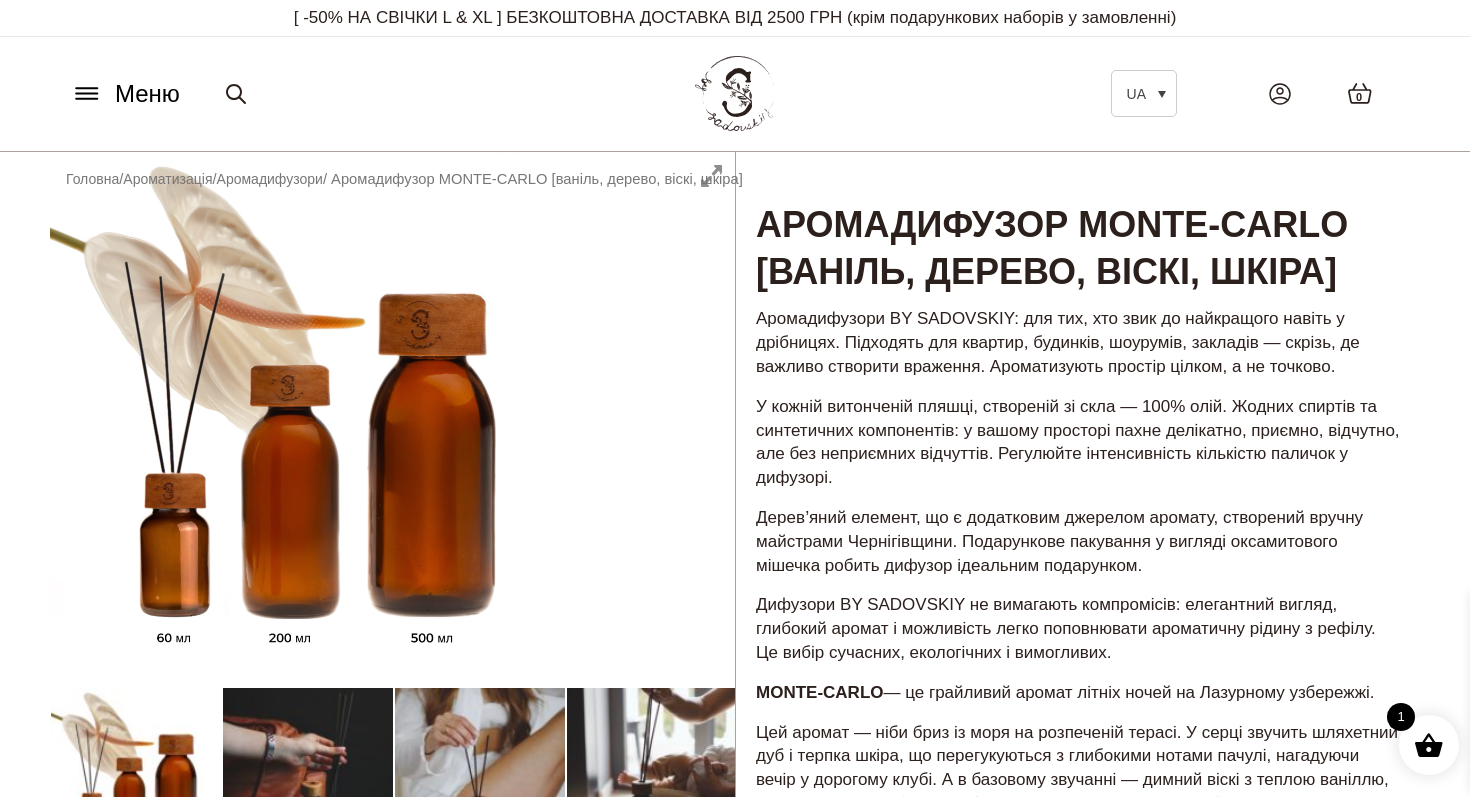 click 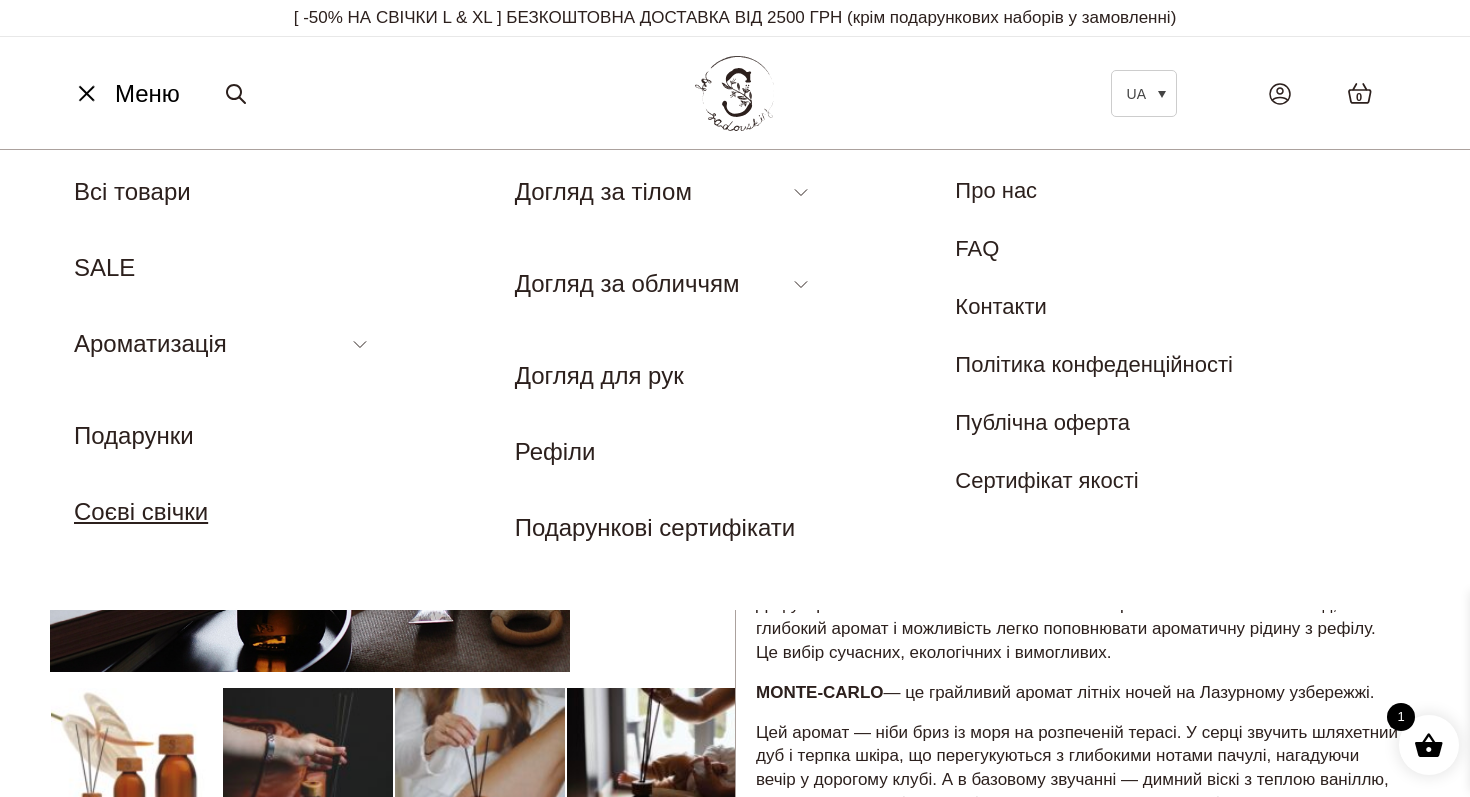 click on "Соєві свічки" at bounding box center [141, 511] 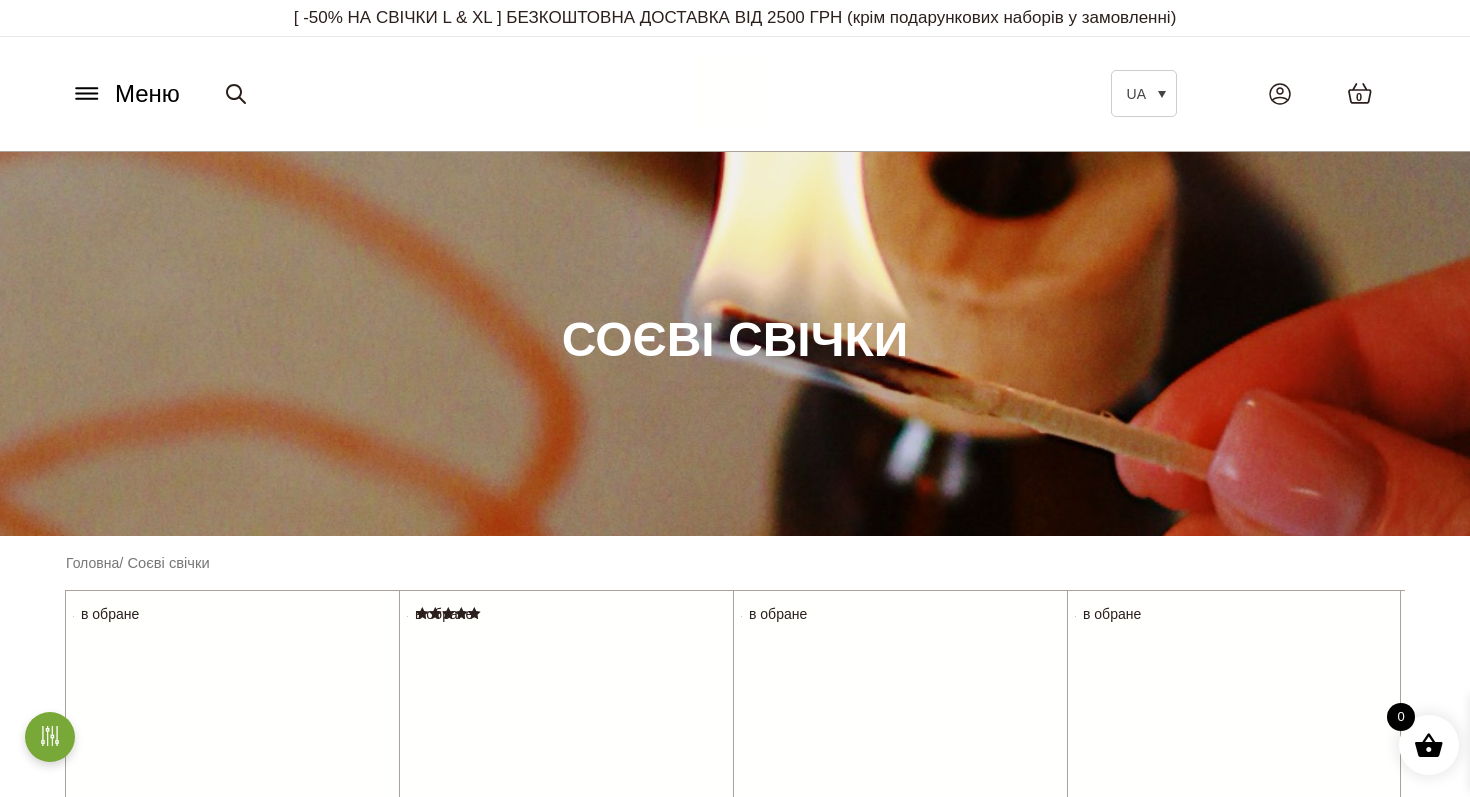 scroll, scrollTop: 0, scrollLeft: 0, axis: both 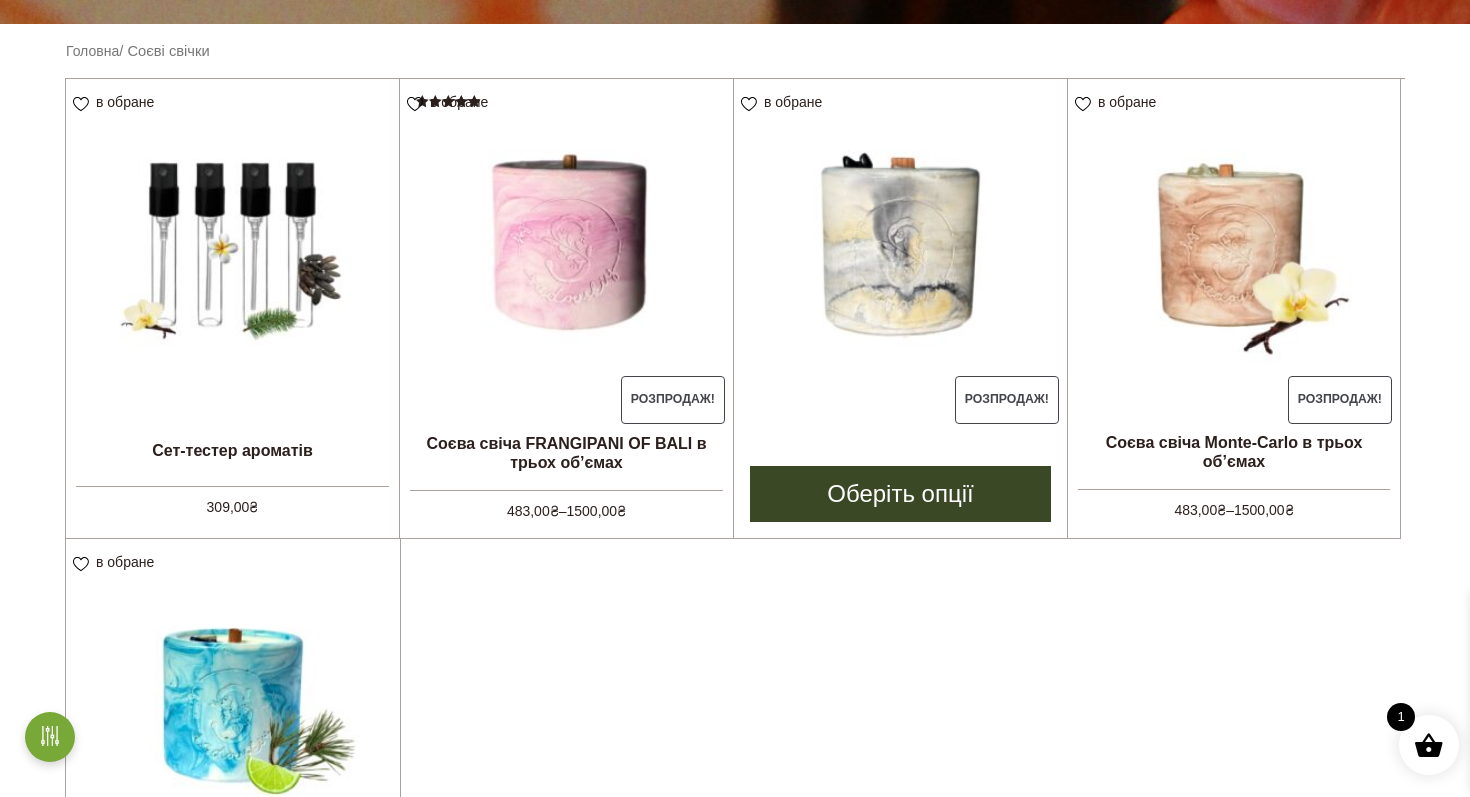 click on "Оберіть опції" at bounding box center (900, 494) 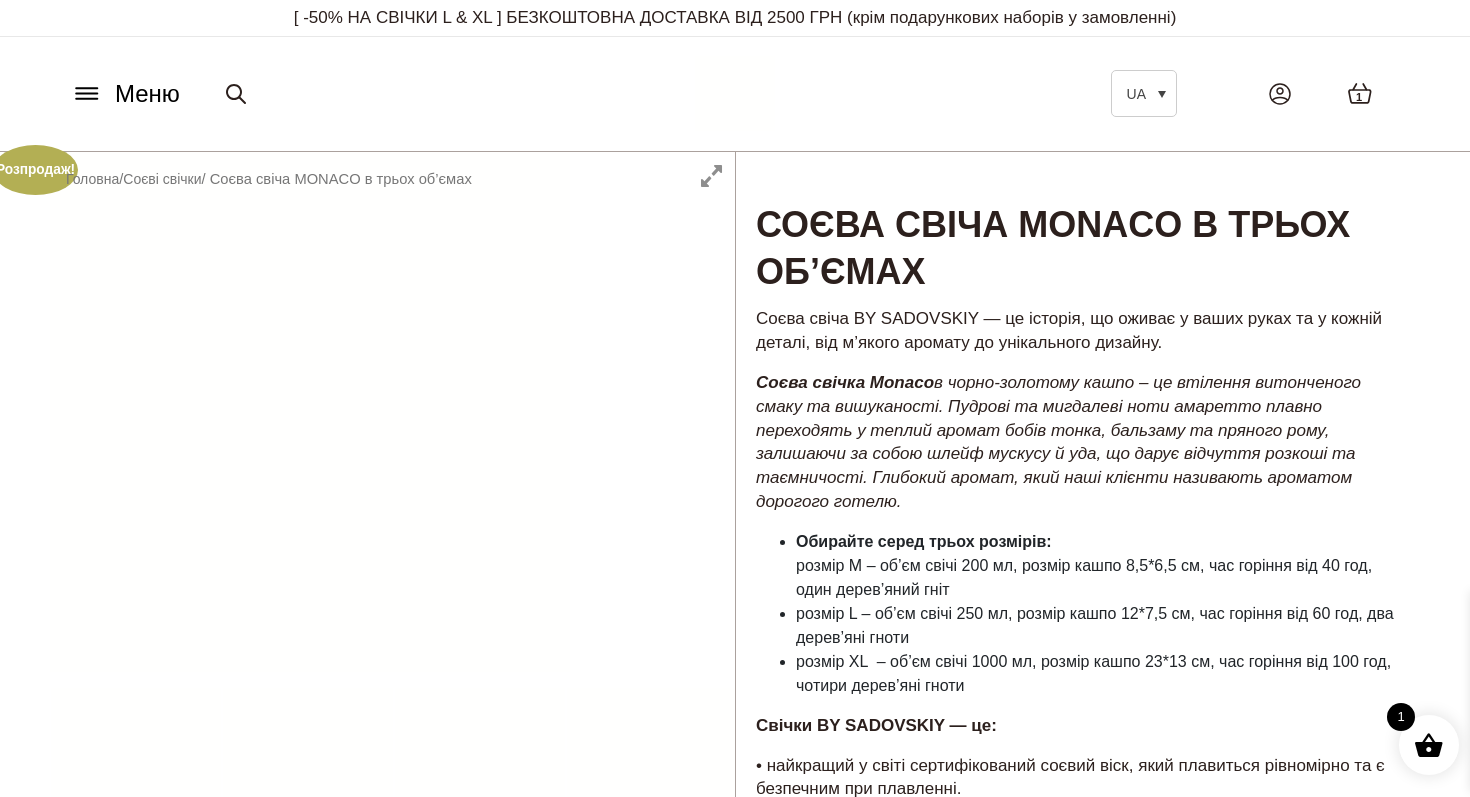 scroll, scrollTop: 0, scrollLeft: 0, axis: both 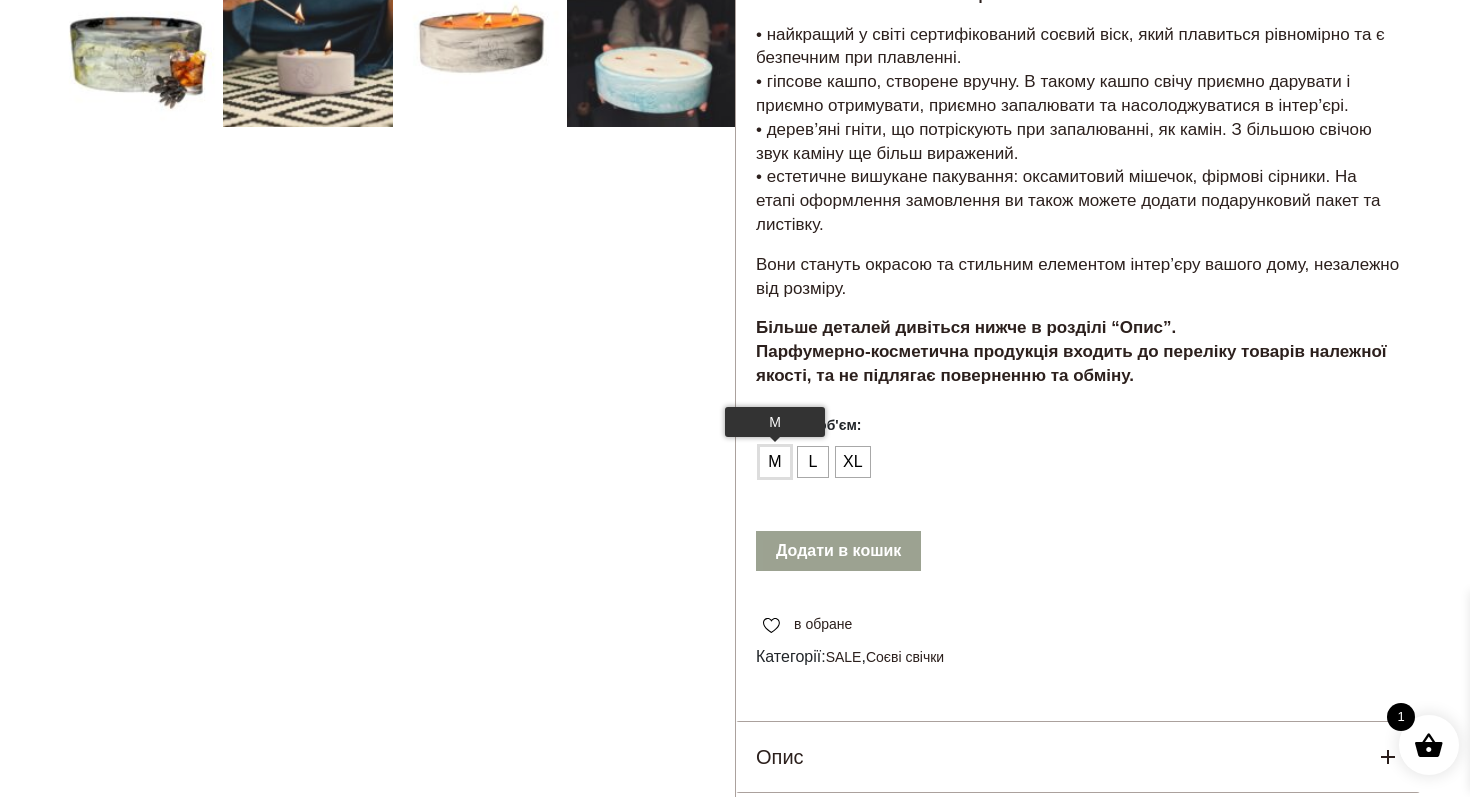 click on "М" 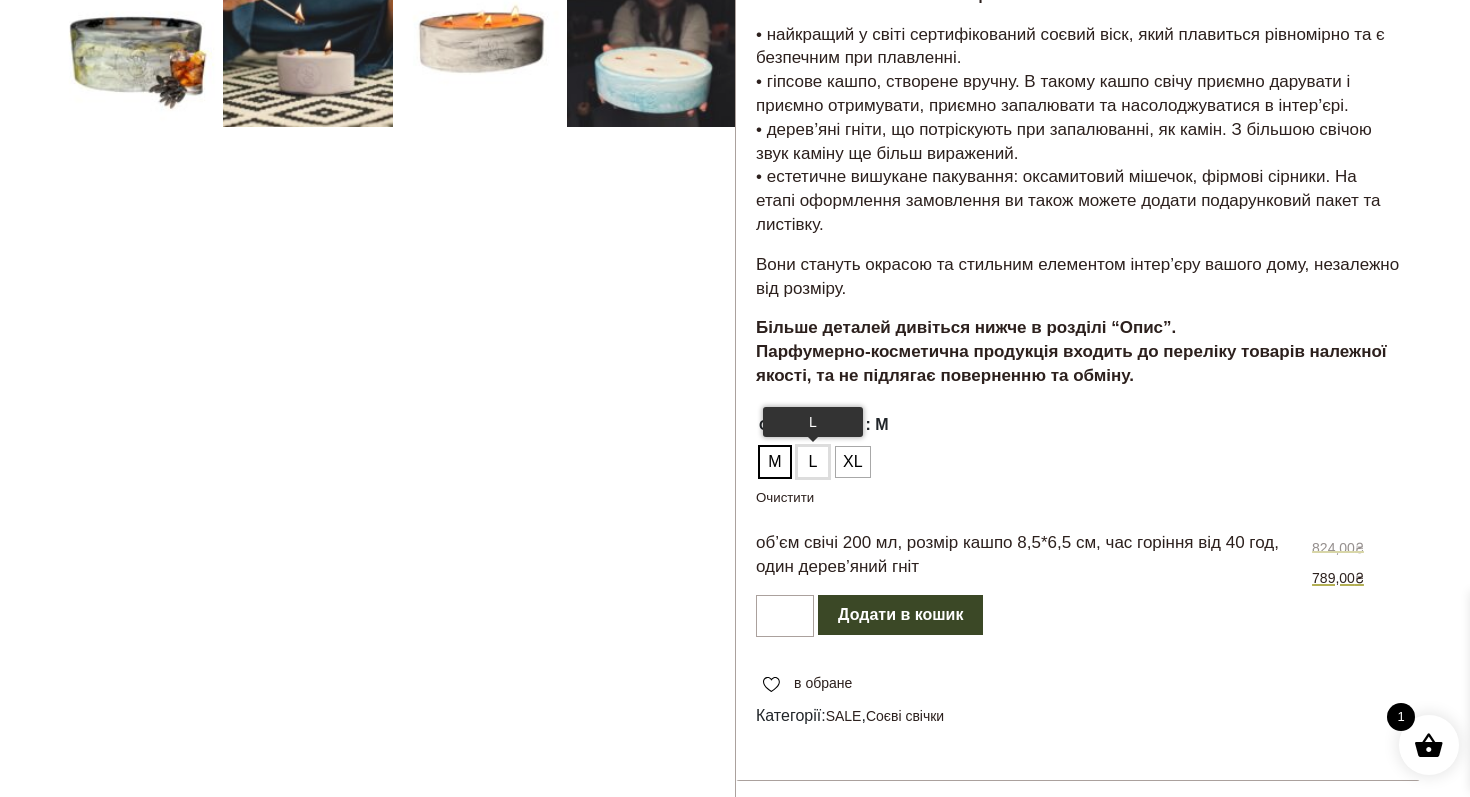 click on "L" 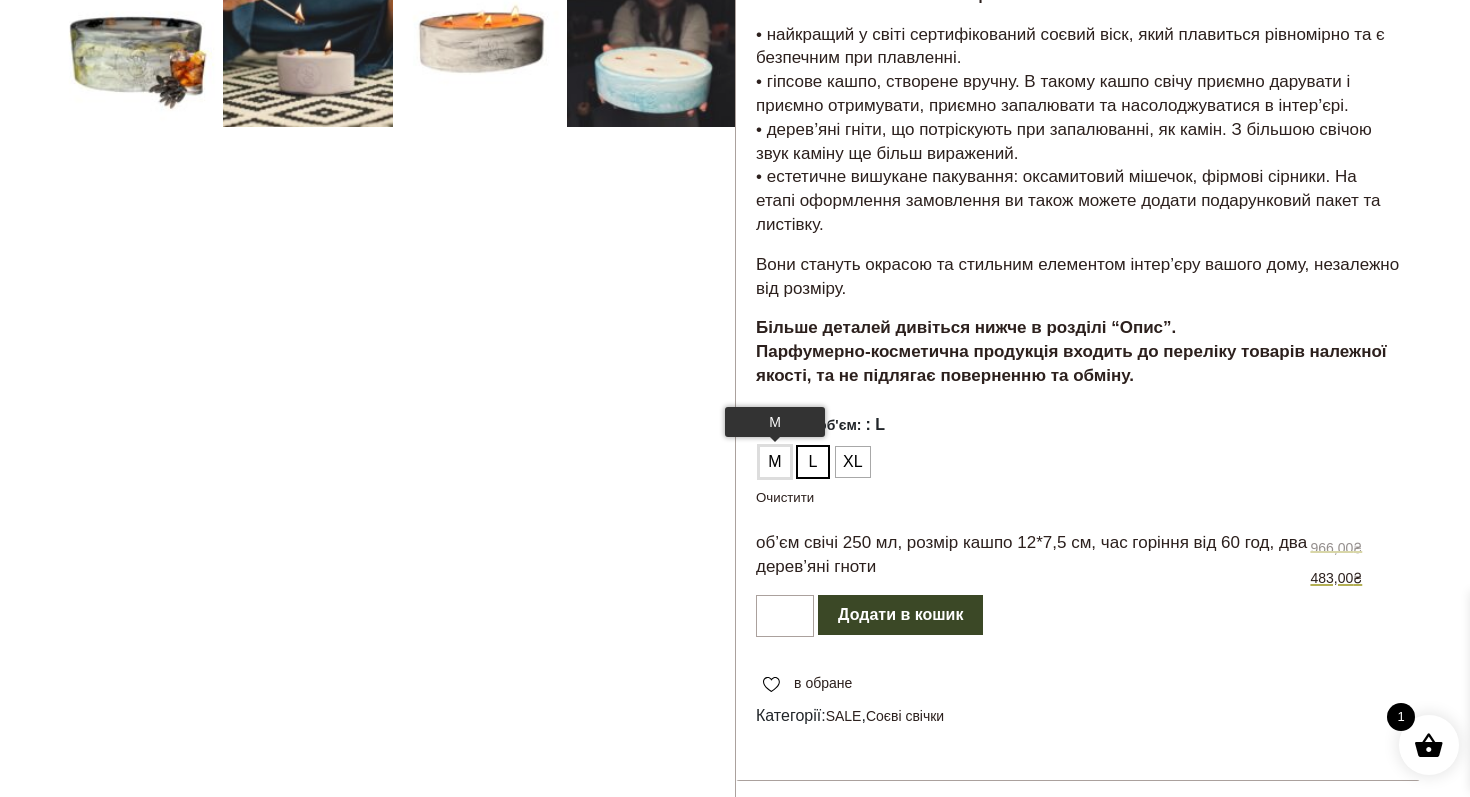 click on "М" 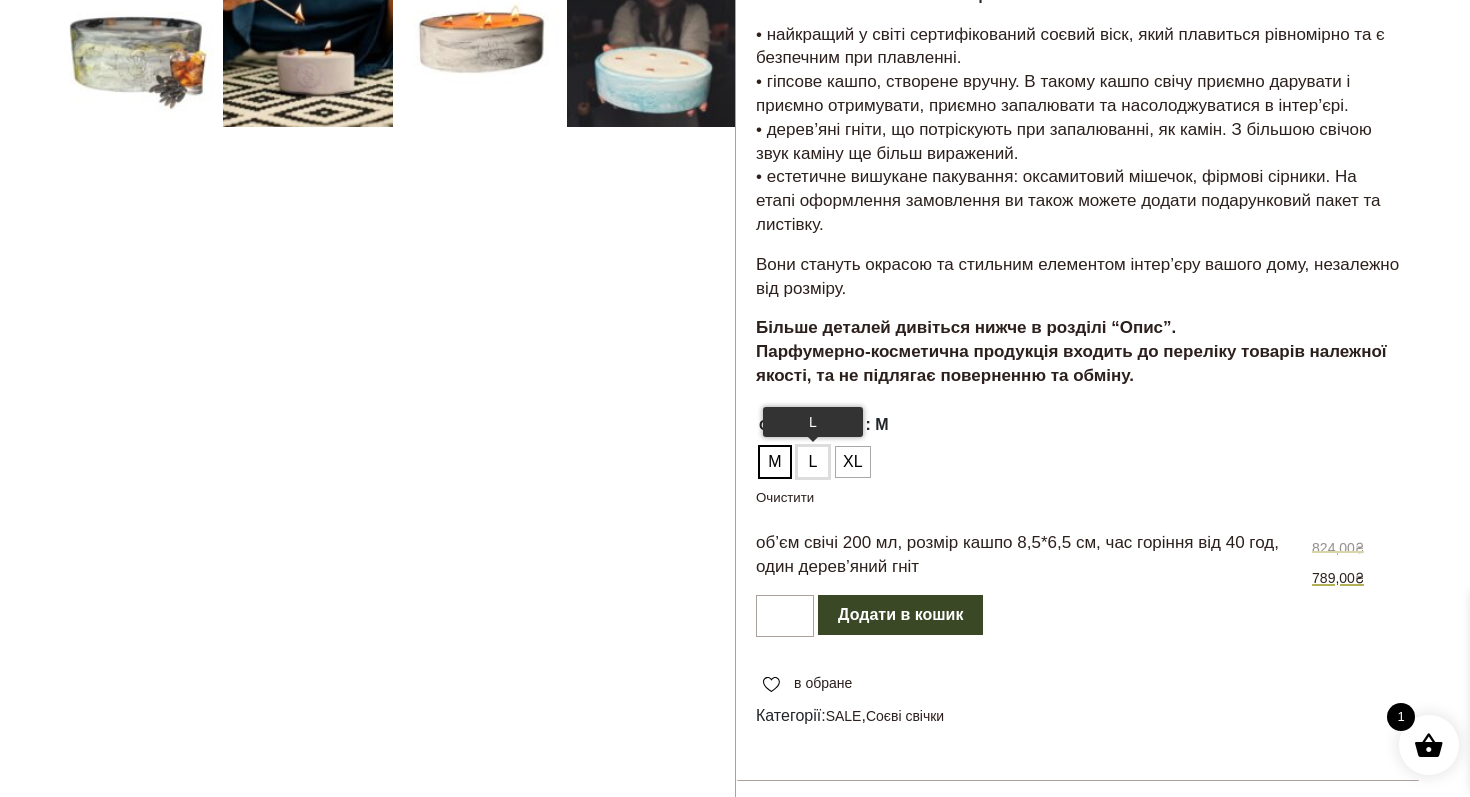 click on "L" 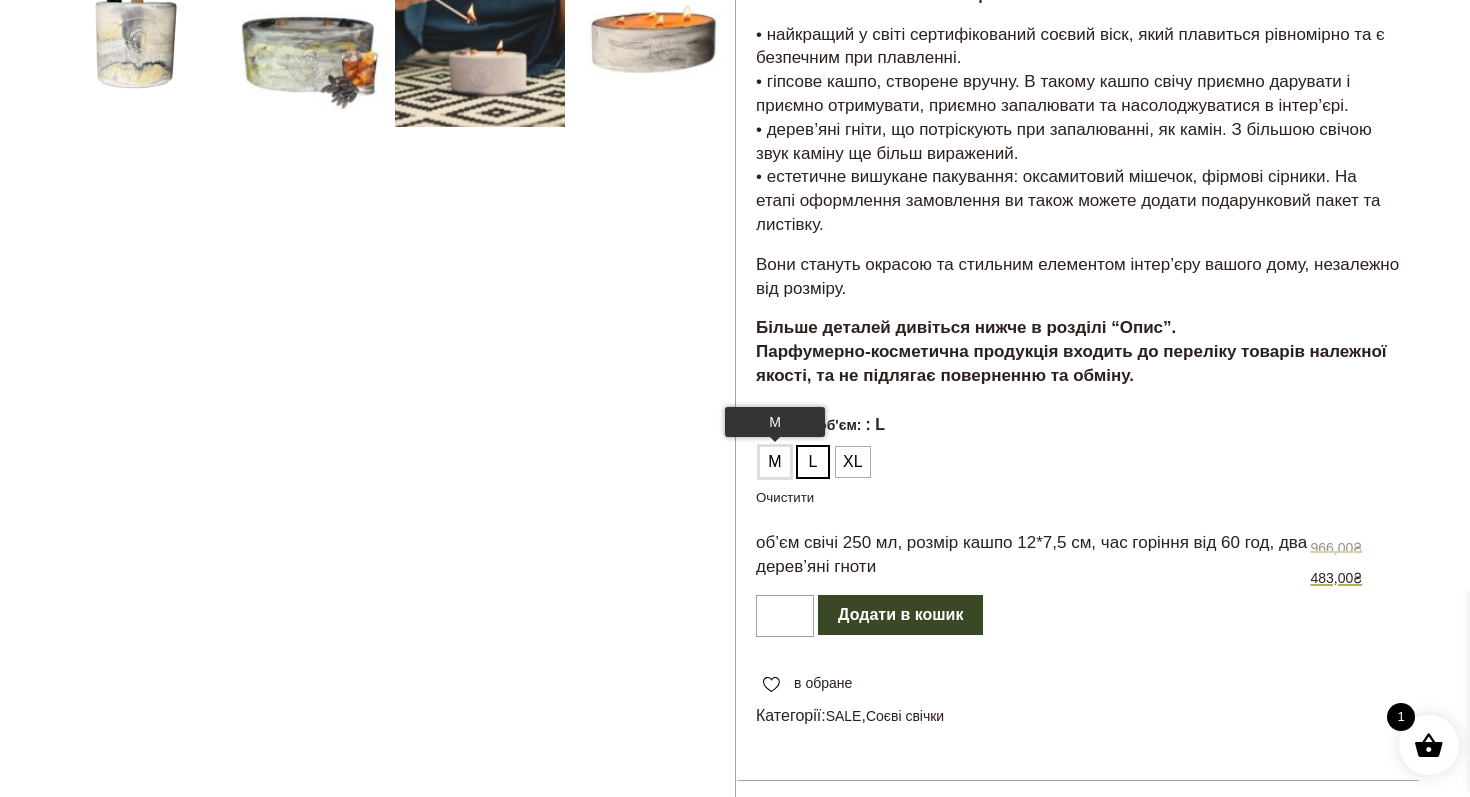 click on "М" 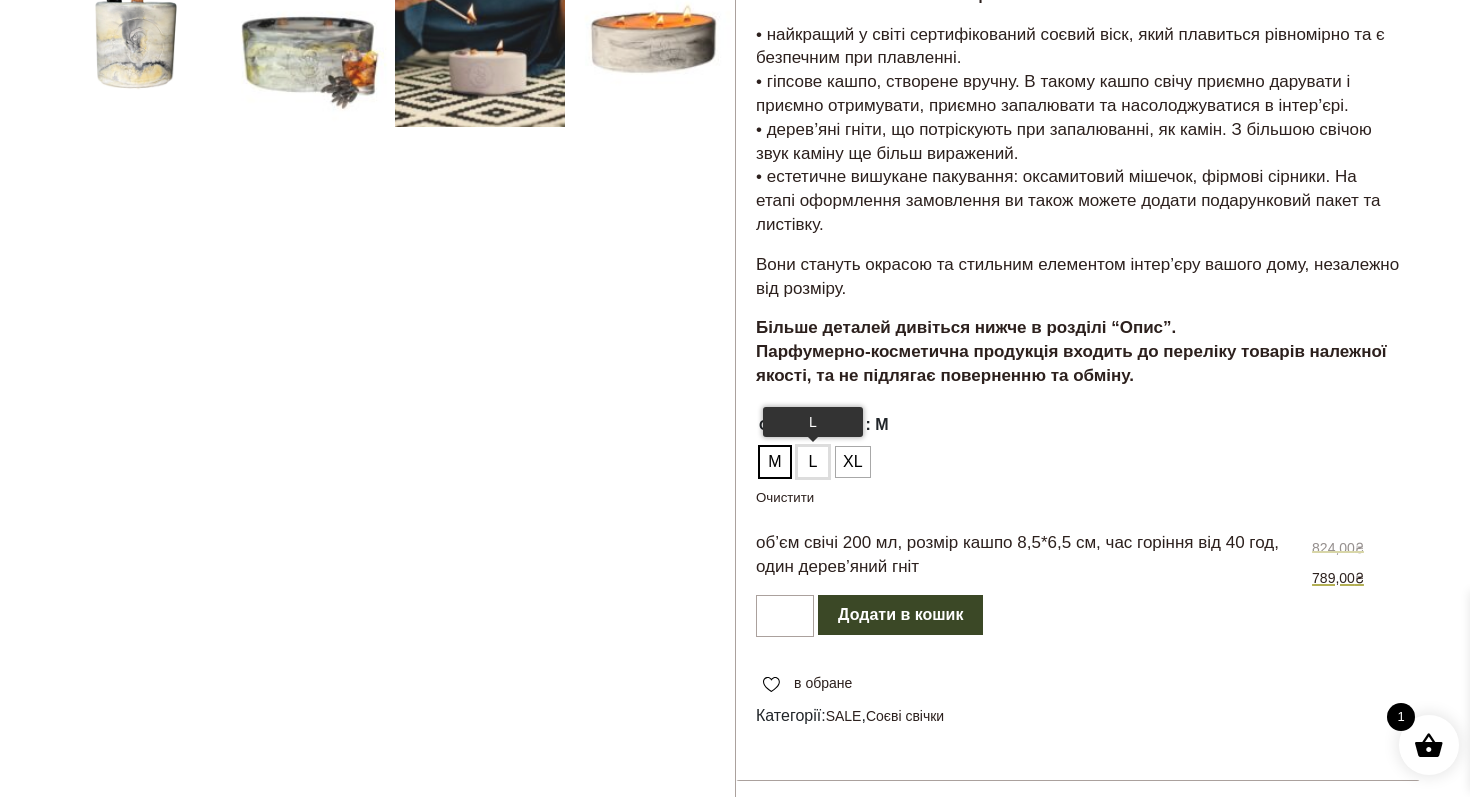 click on "L" 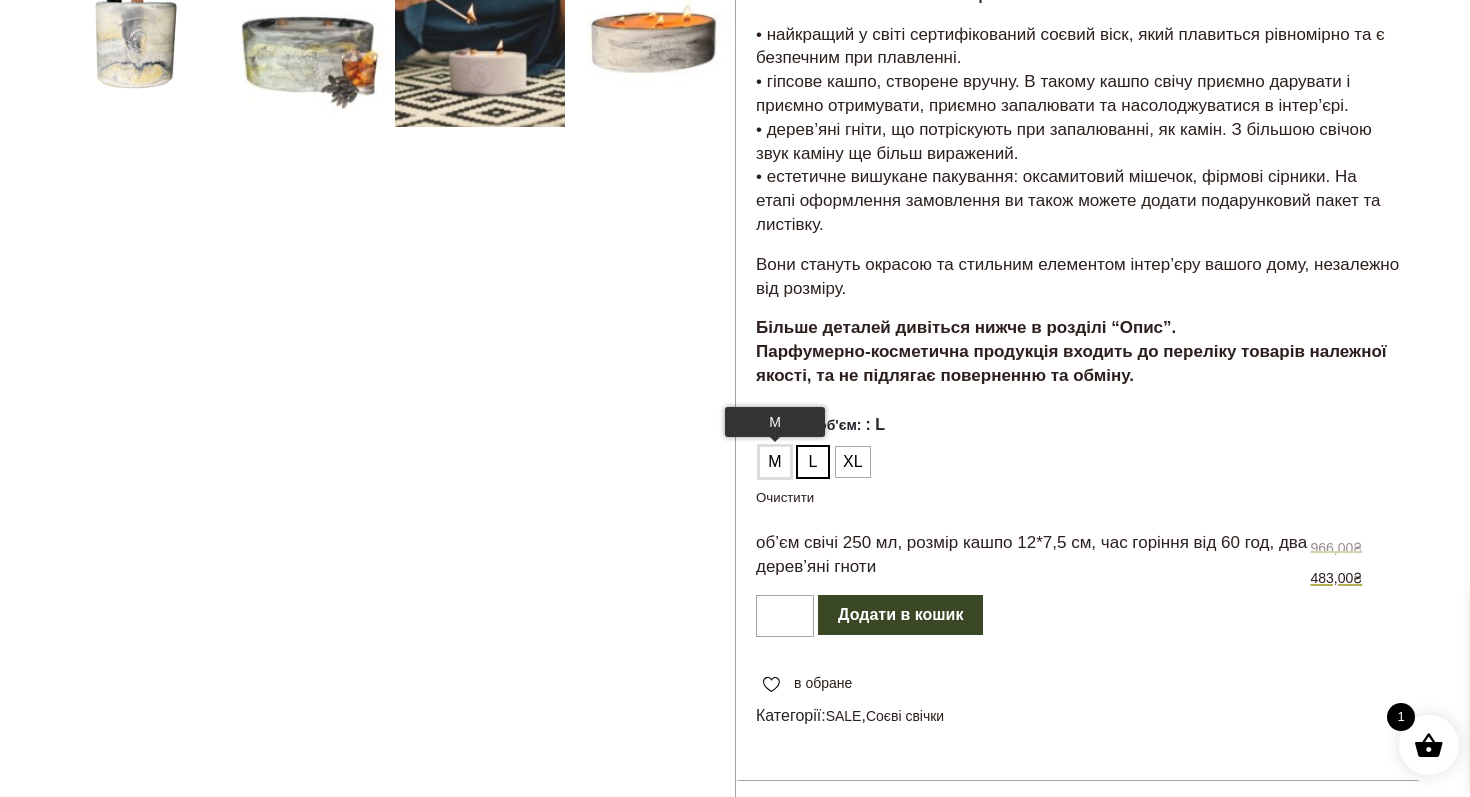click on "М" 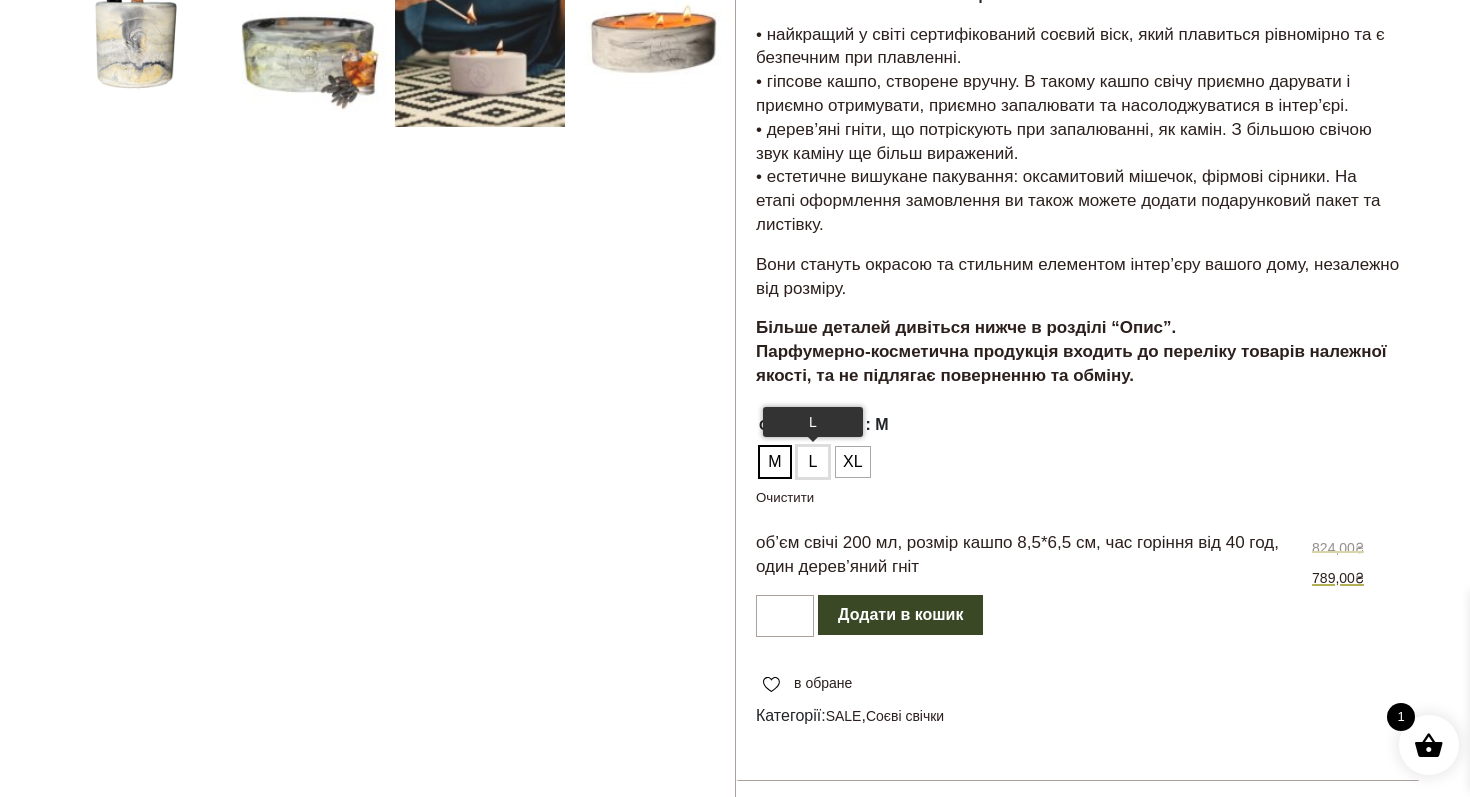 click on "L" 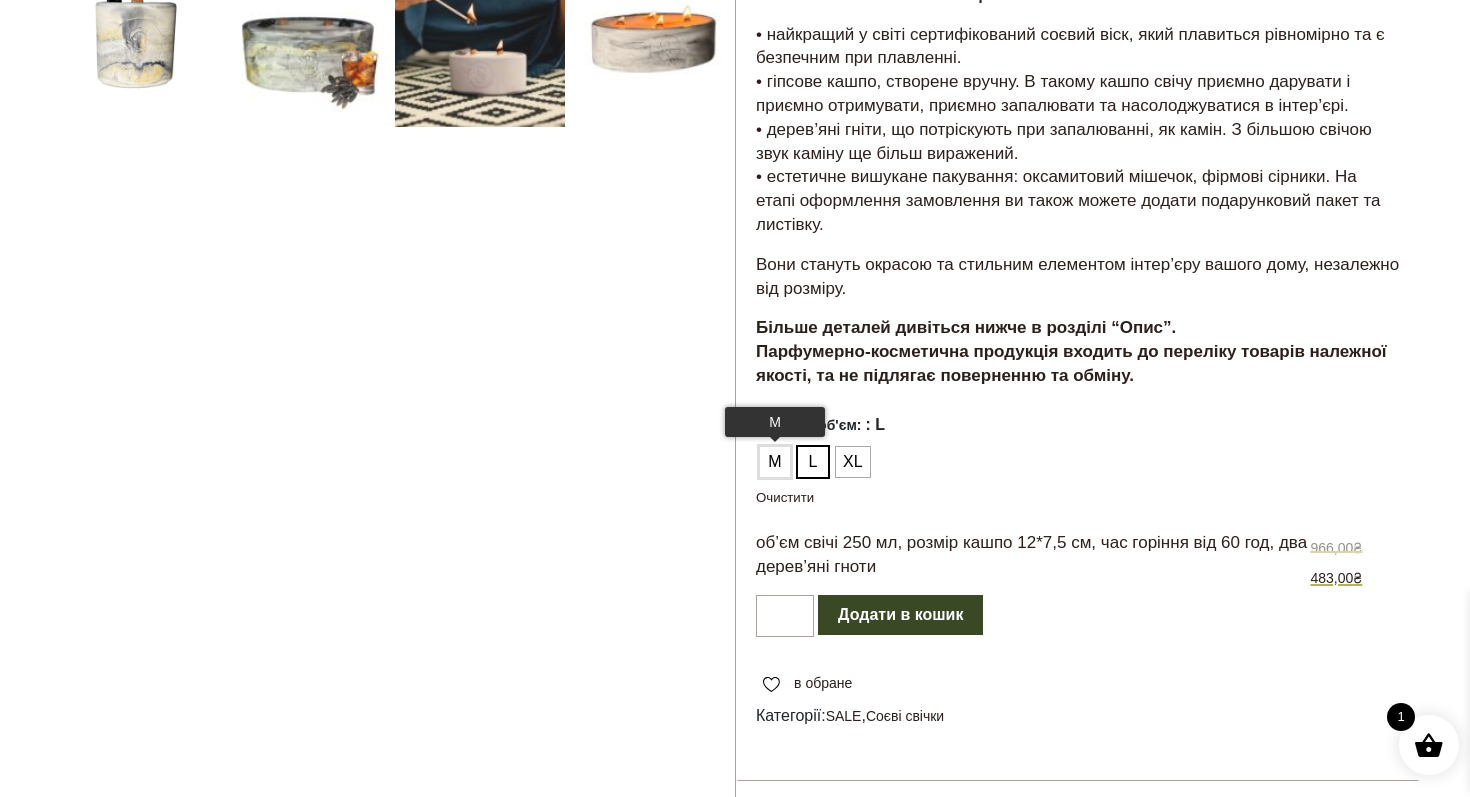 click on "М" 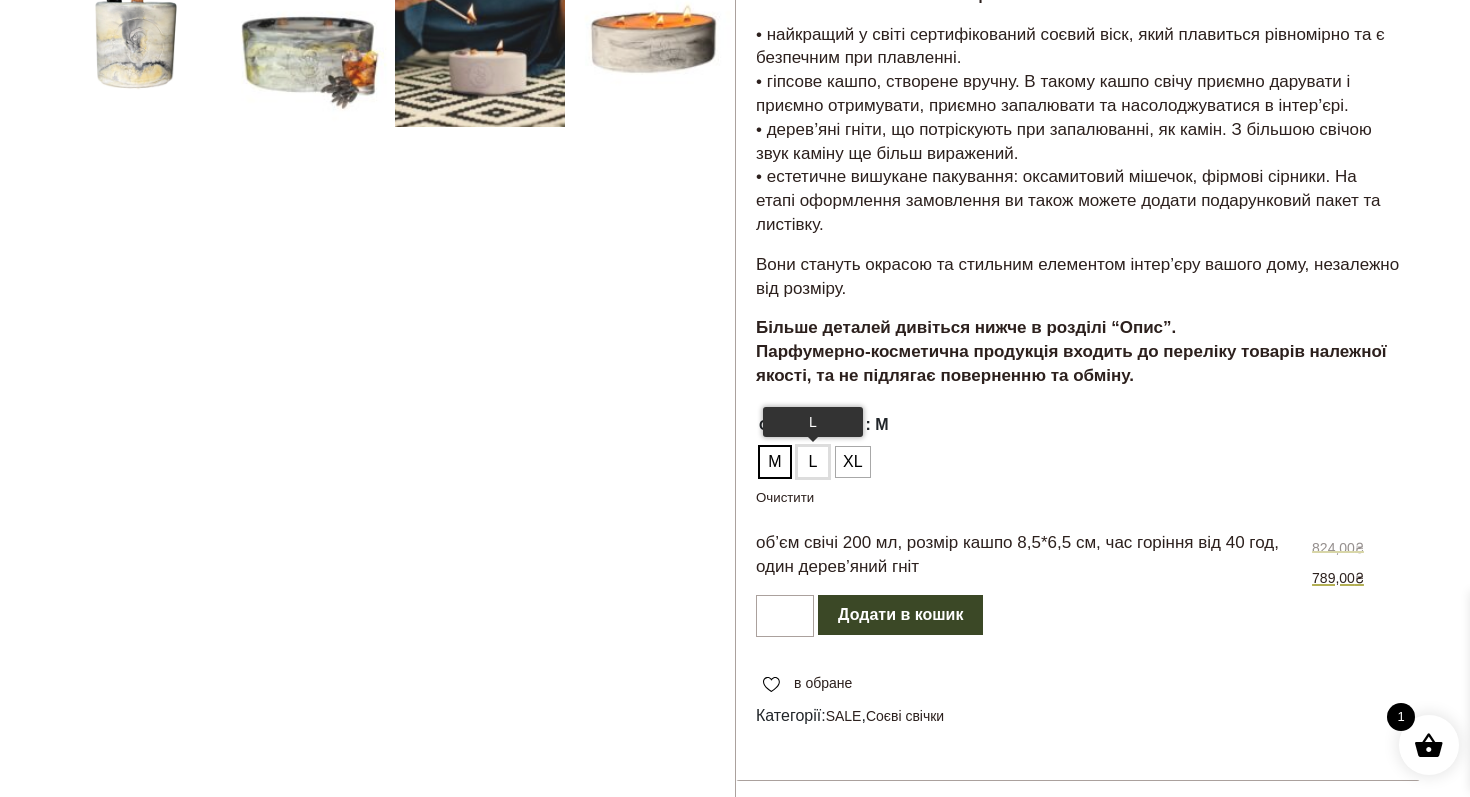 click on "L" 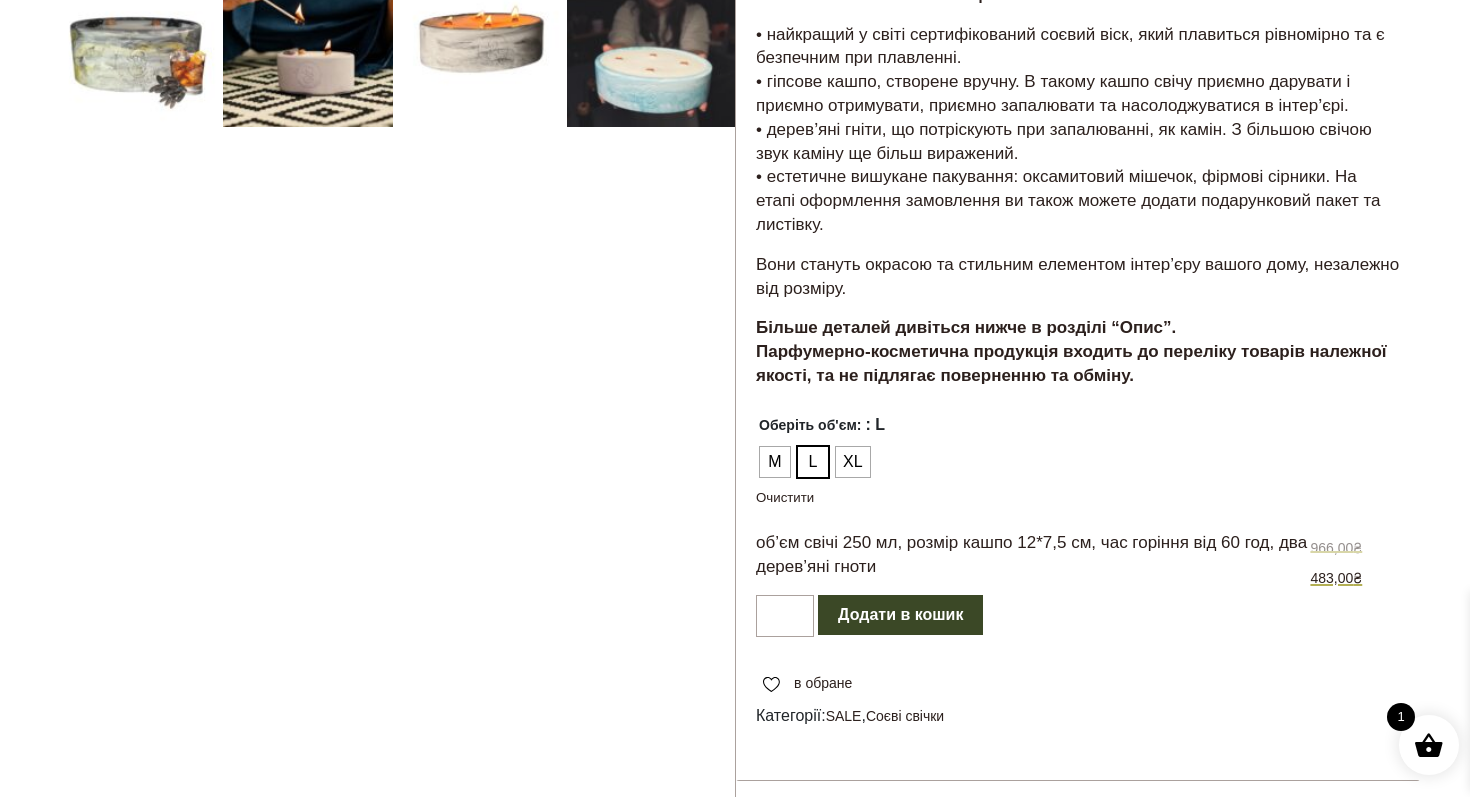 click on "Додати в кошик" 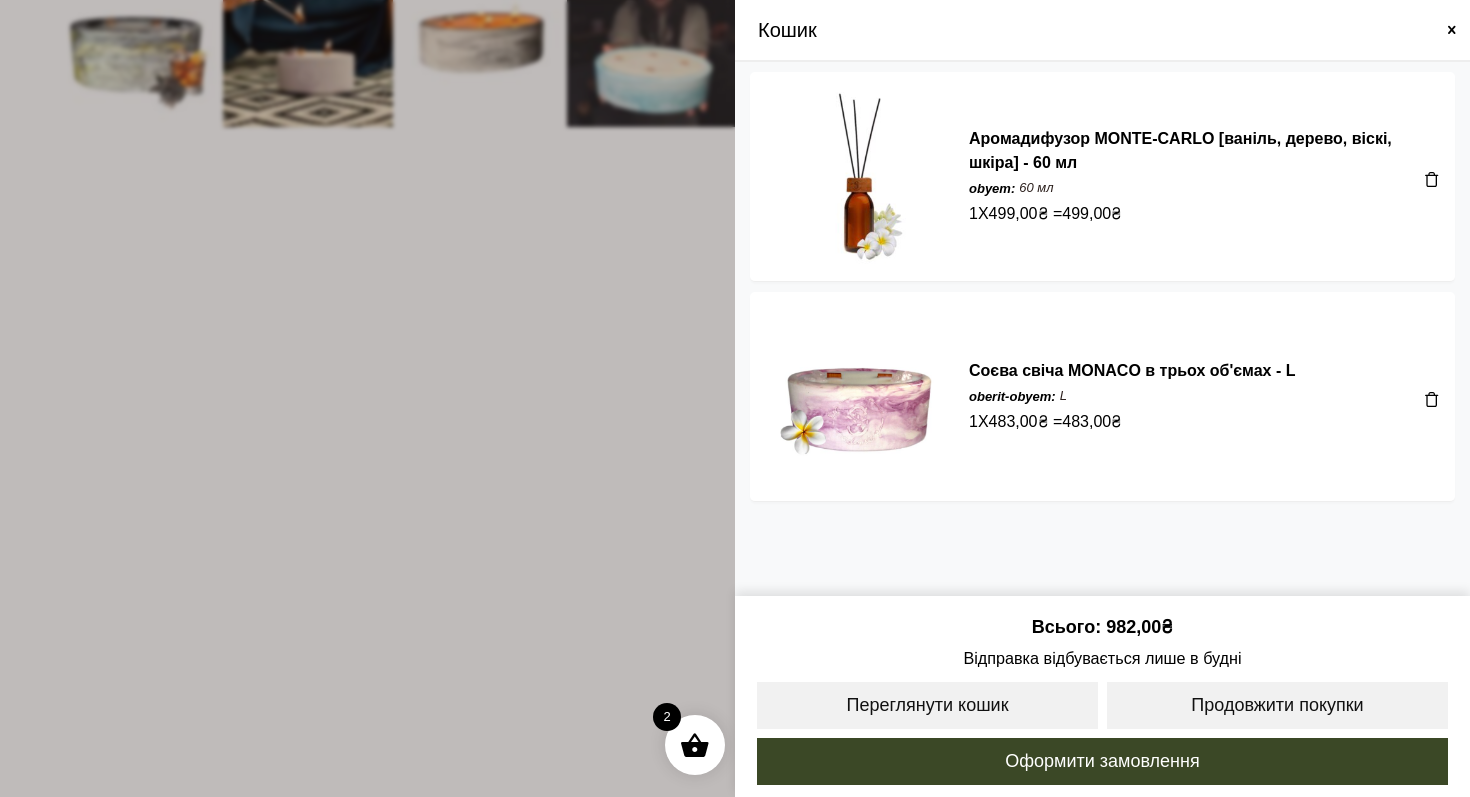 click at bounding box center [1432, 399] 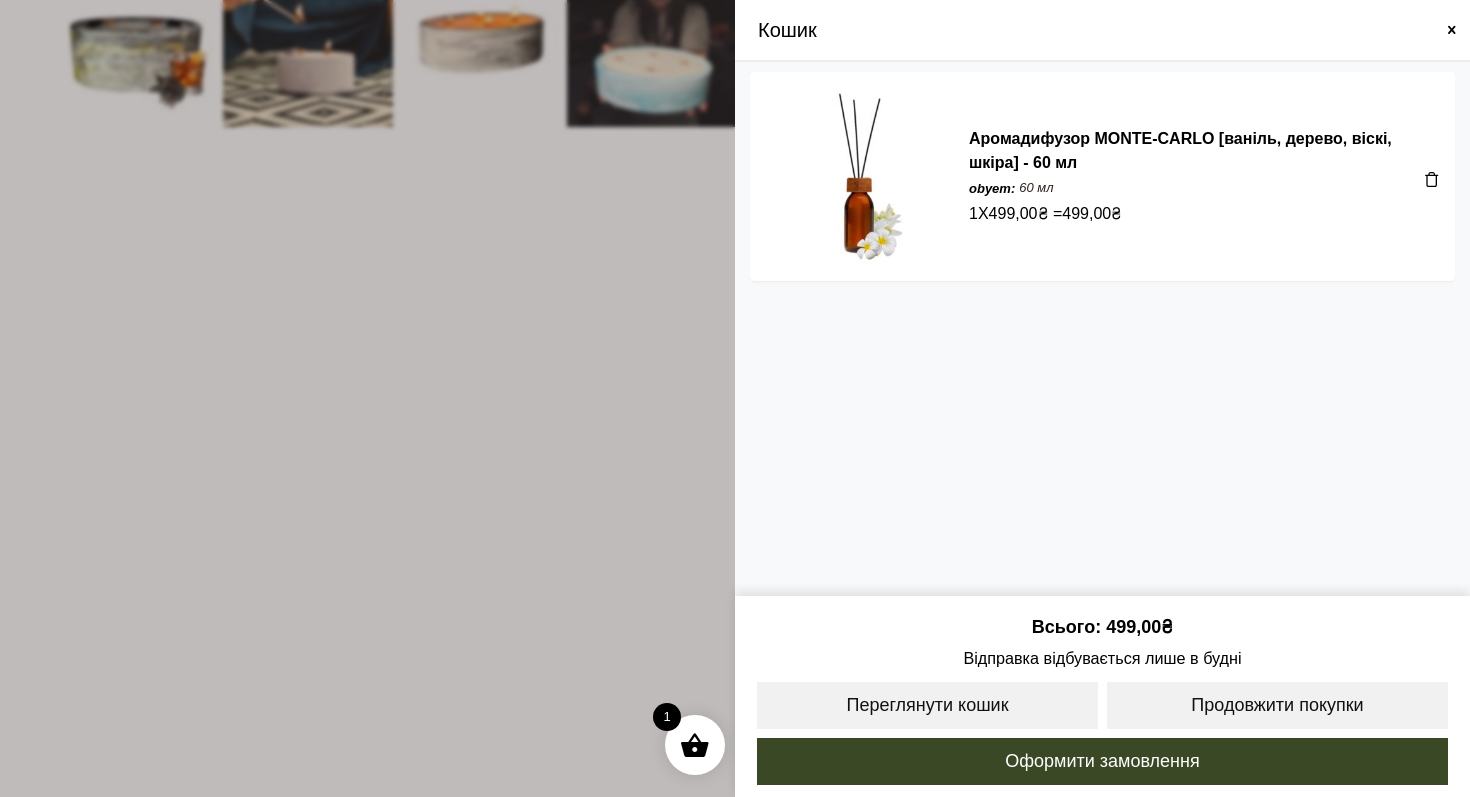 click at bounding box center (735, 398) 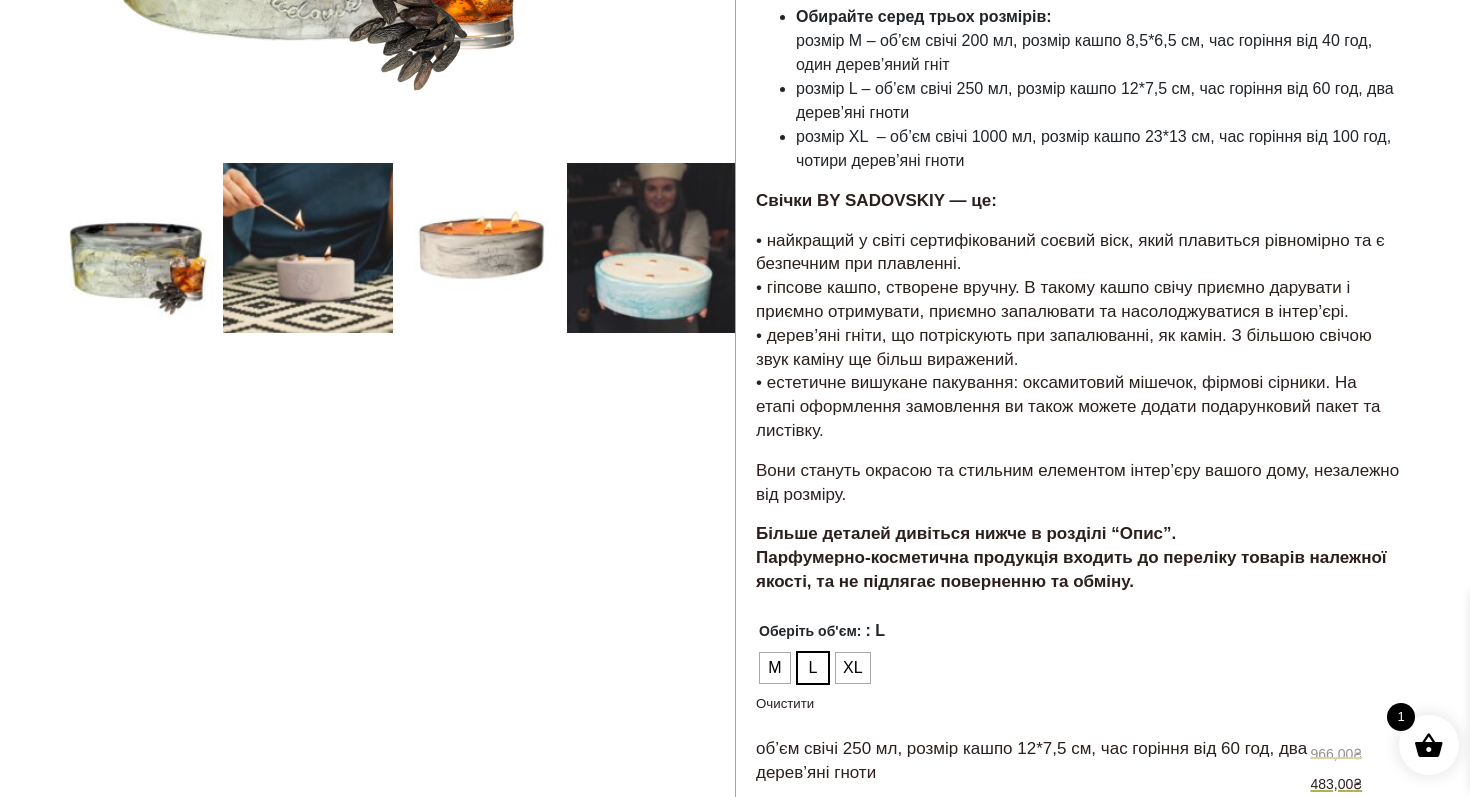 scroll, scrollTop: 621, scrollLeft: 0, axis: vertical 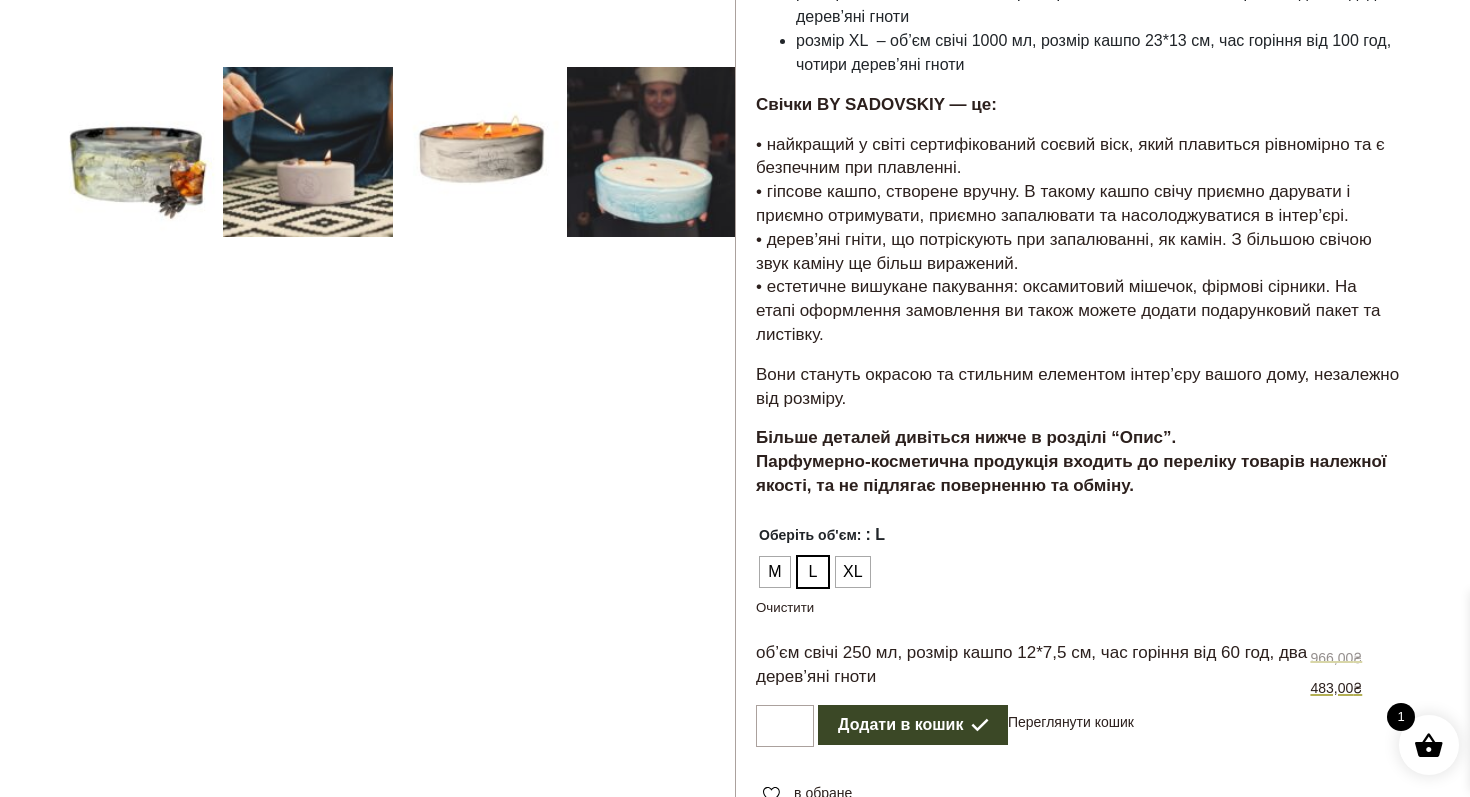 click on "Додати в кошик" 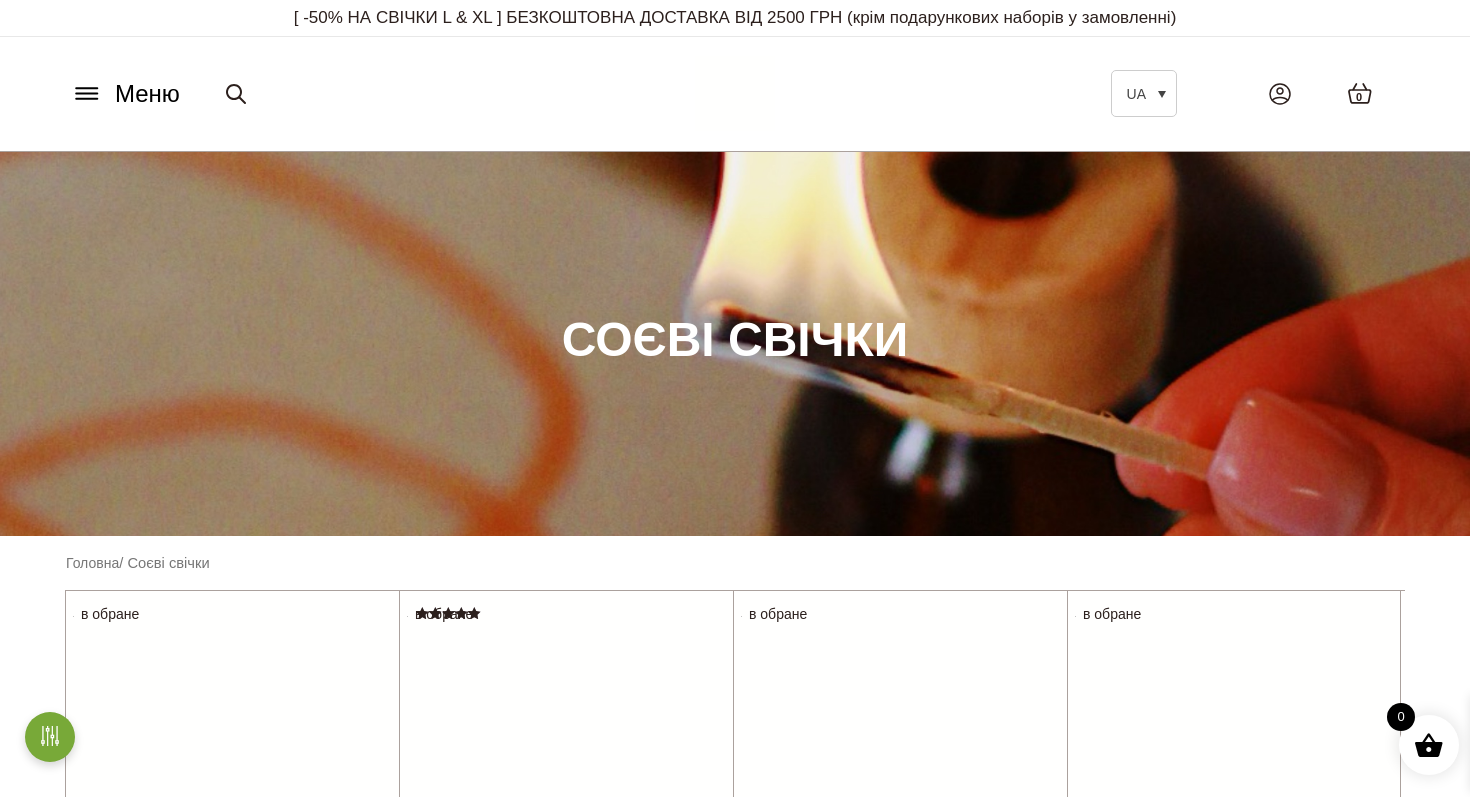 scroll, scrollTop: 512, scrollLeft: 0, axis: vertical 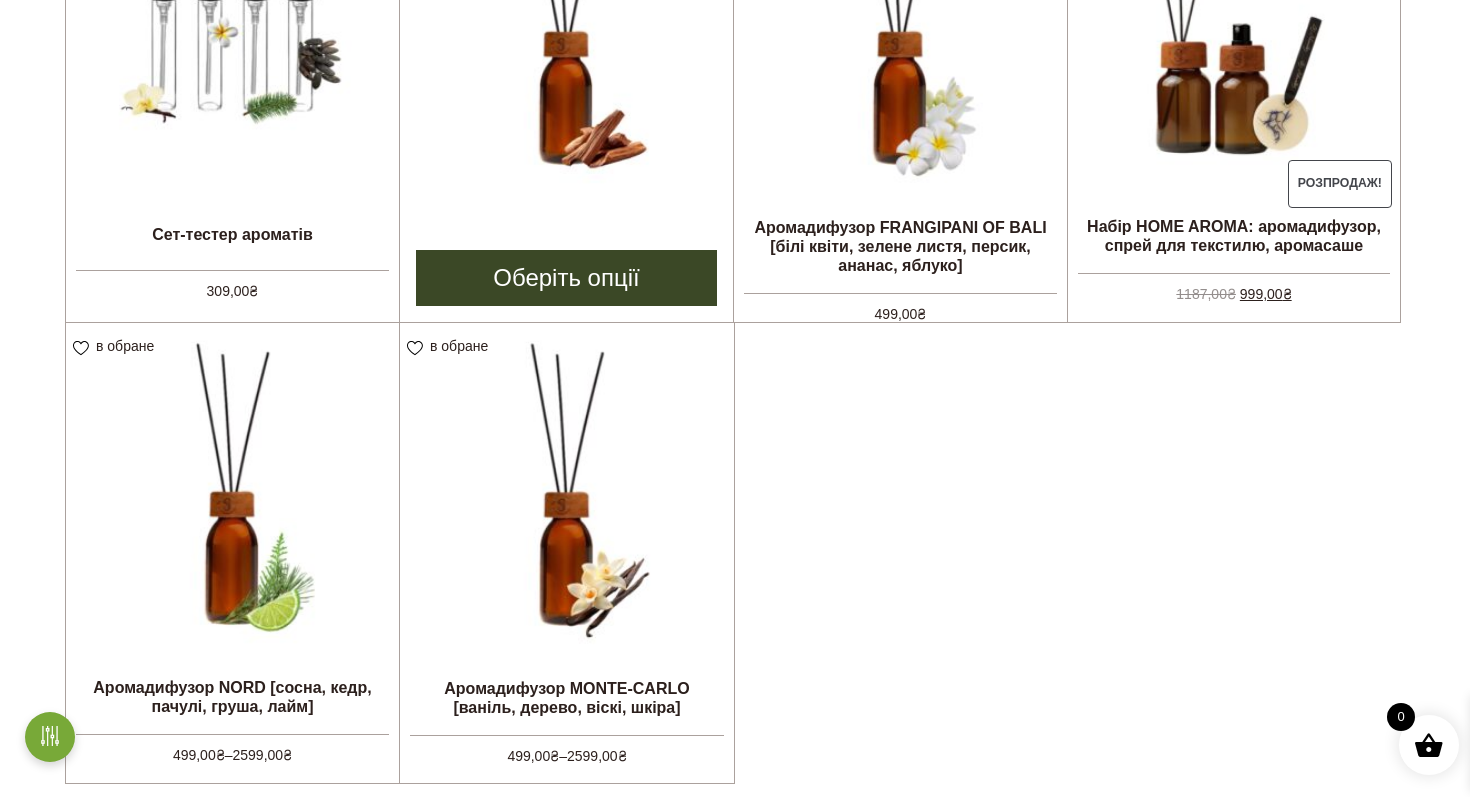 click on "Оберіть опції" at bounding box center [566, 278] 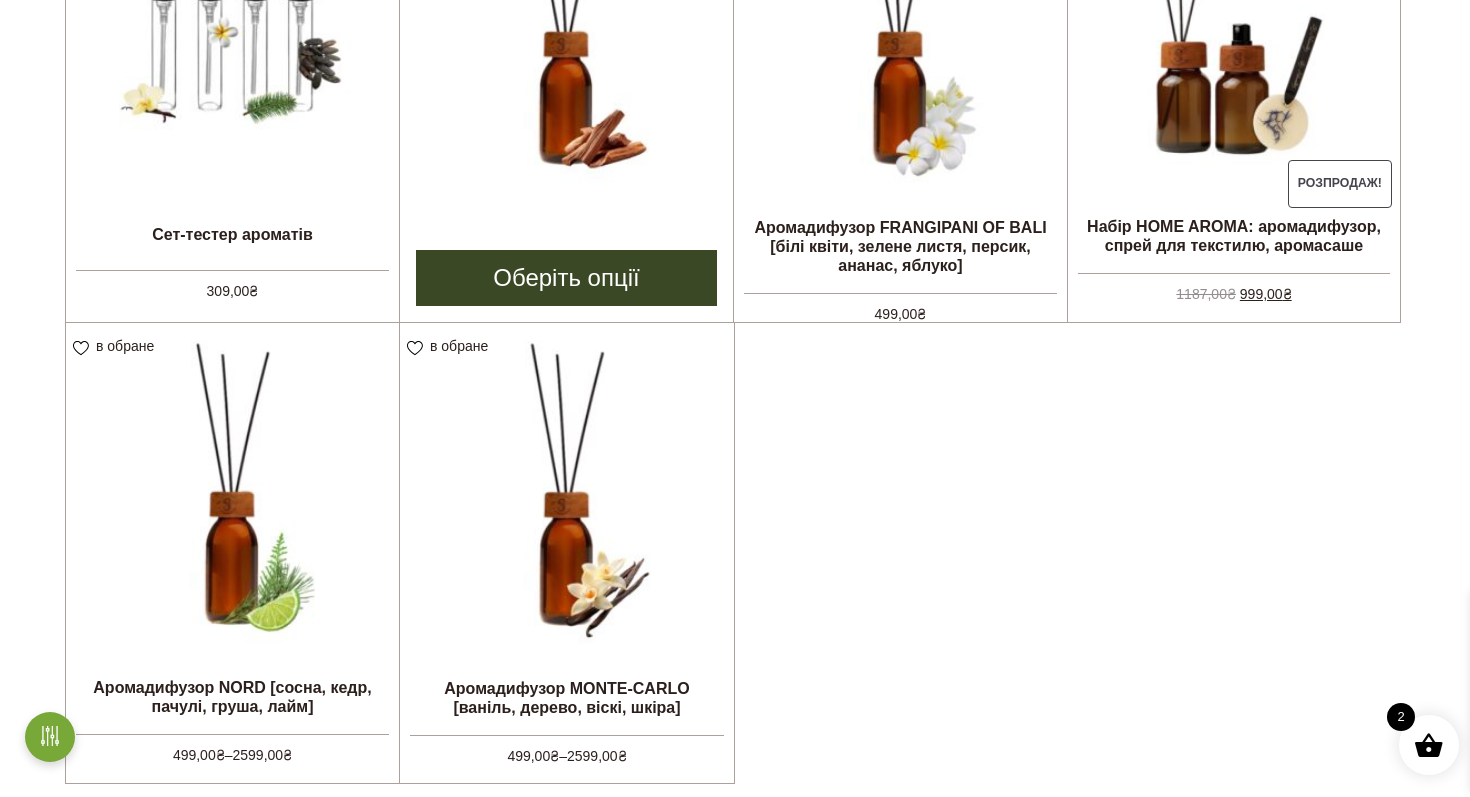 click on "Оберіть опції" at bounding box center (566, 278) 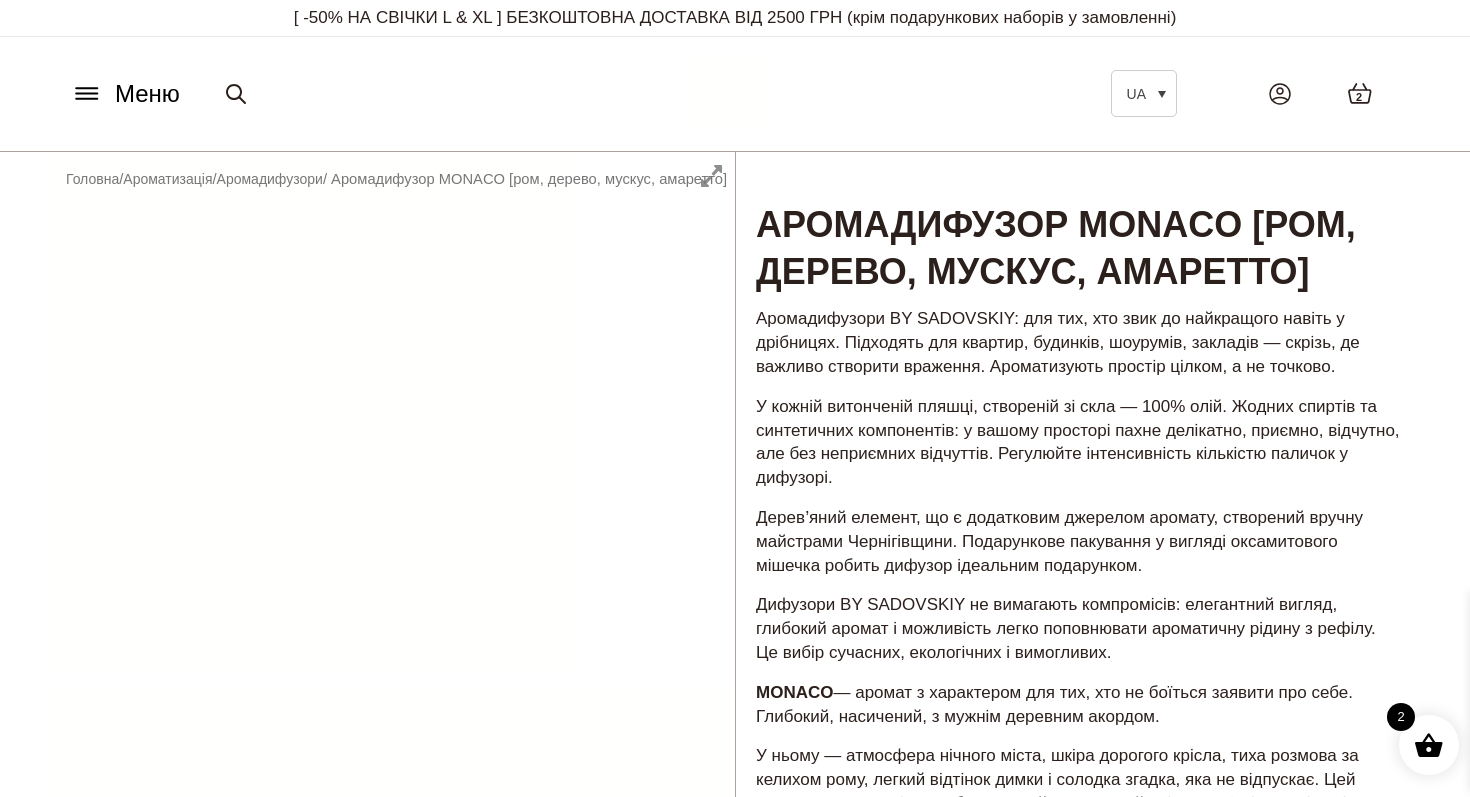 scroll, scrollTop: 0, scrollLeft: 0, axis: both 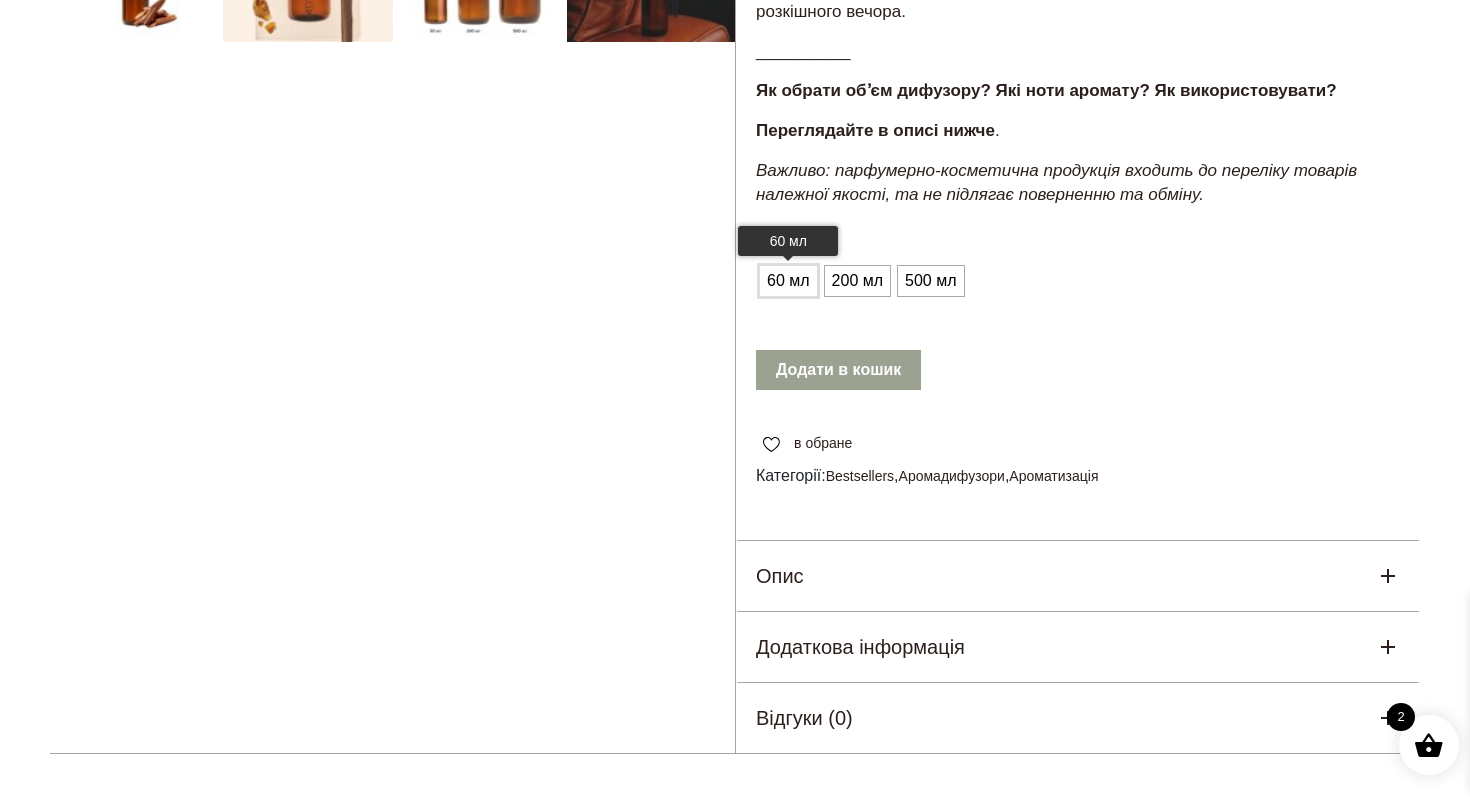 click on "60 мл" 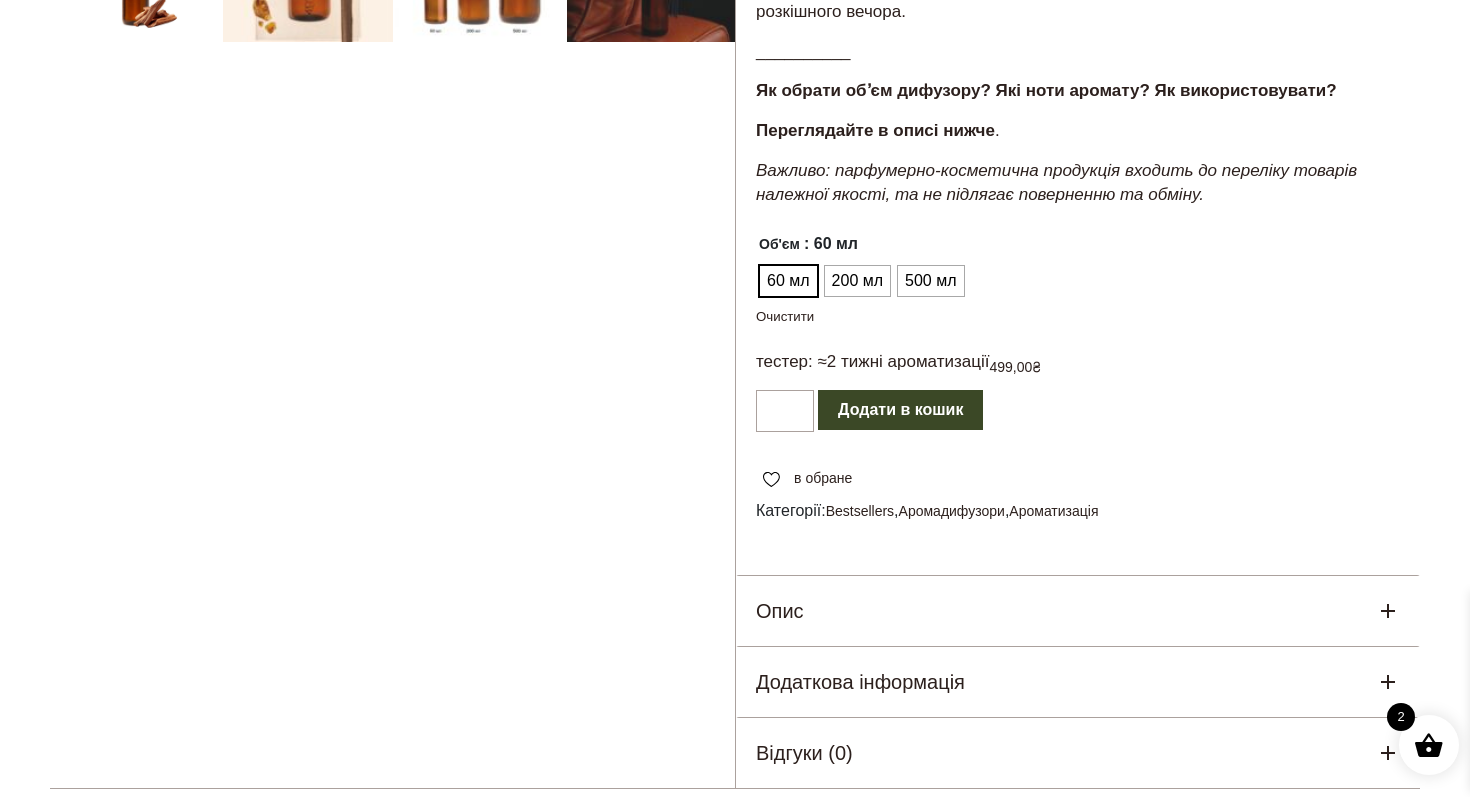 click on "Додати в кошик" 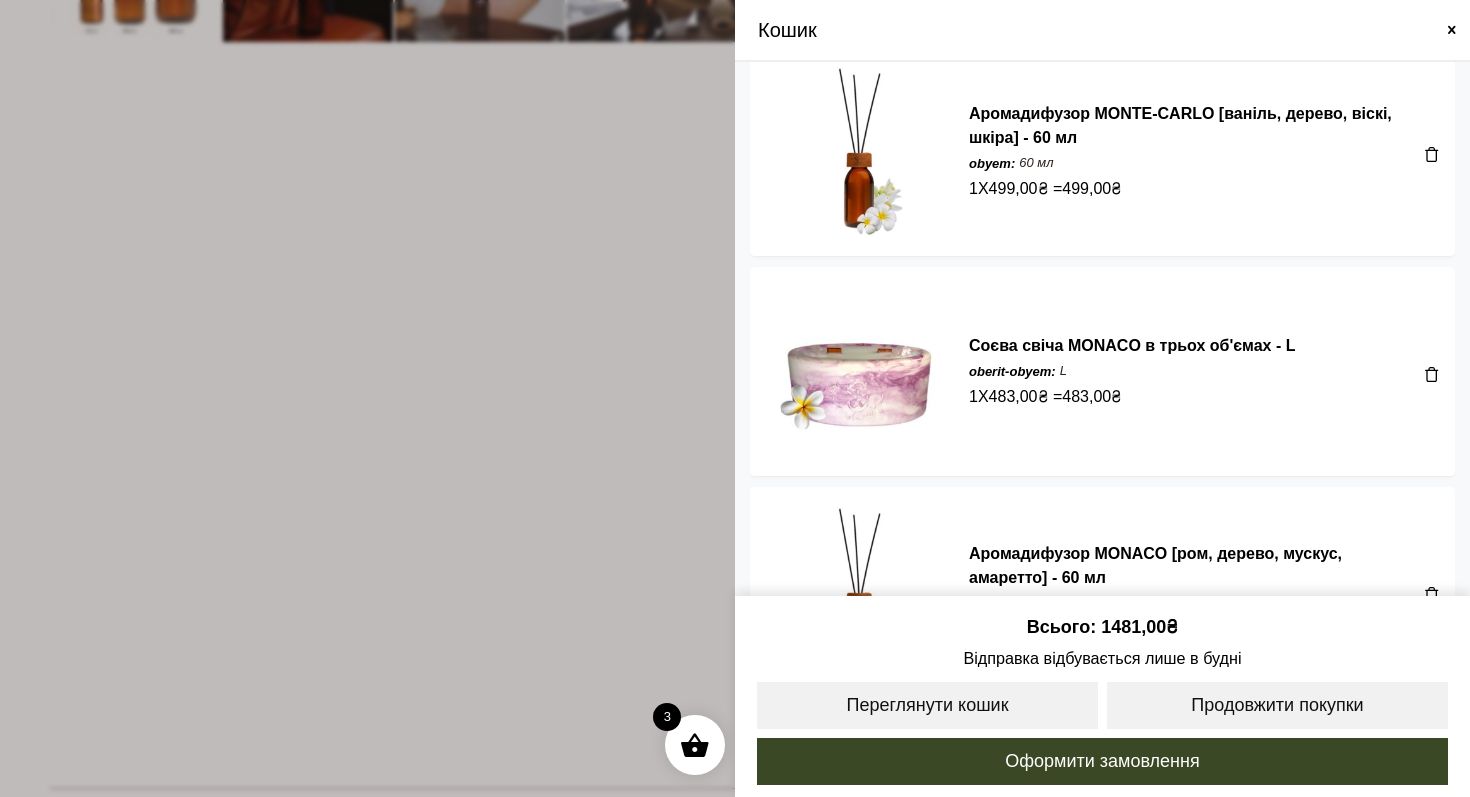 scroll, scrollTop: 0, scrollLeft: 0, axis: both 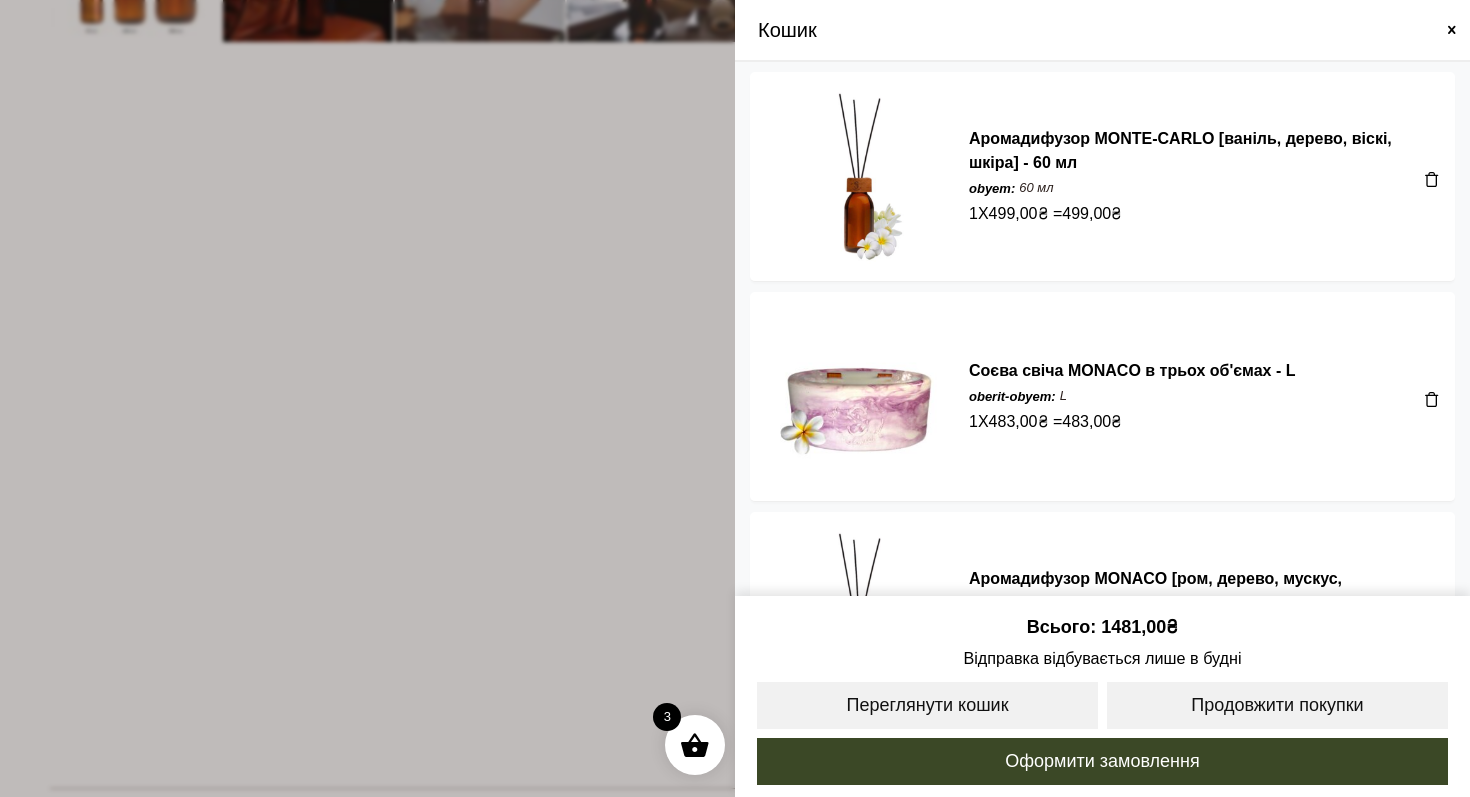 click at bounding box center (1432, 179) 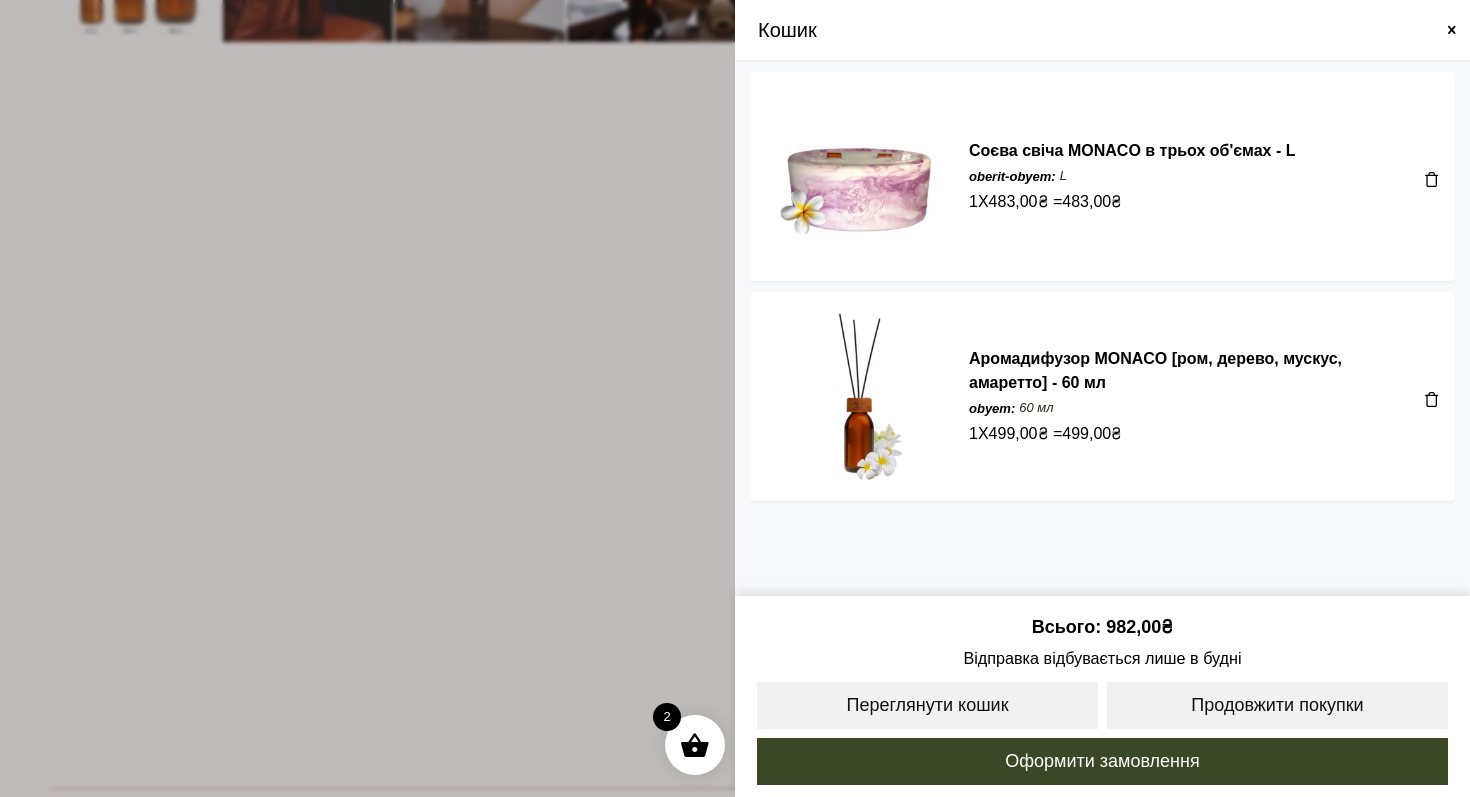 click at bounding box center (1452, 30) 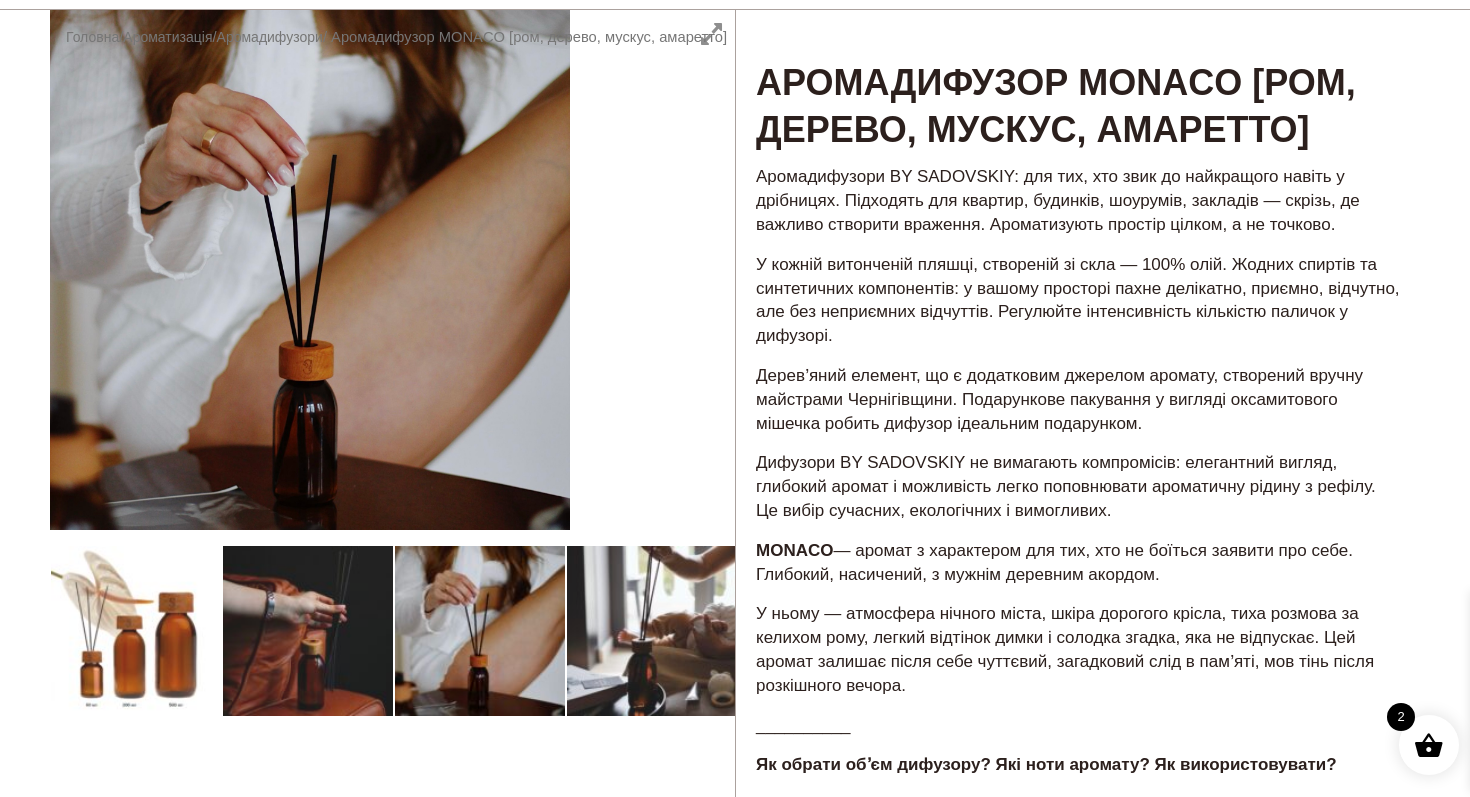 scroll, scrollTop: 0, scrollLeft: 0, axis: both 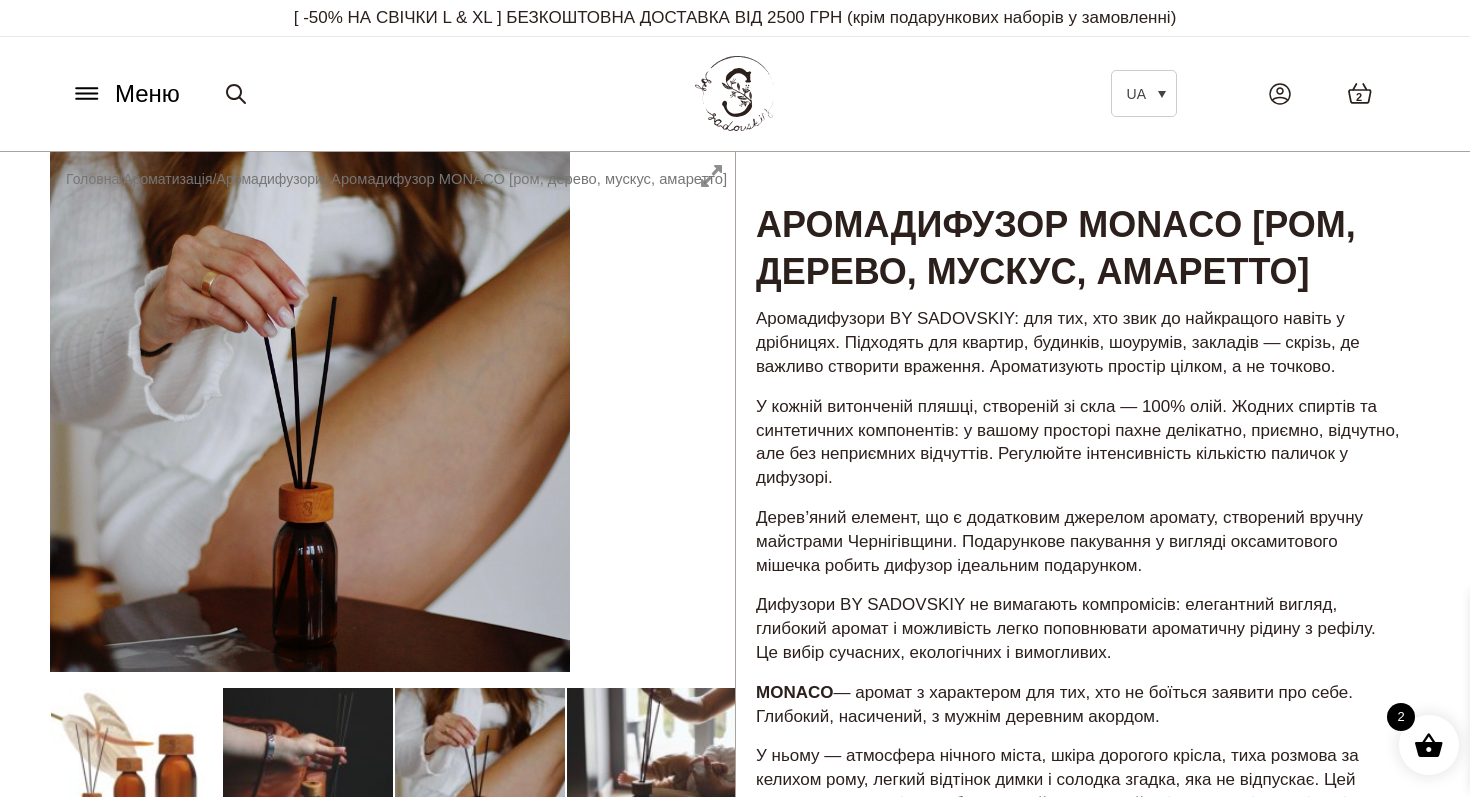 click 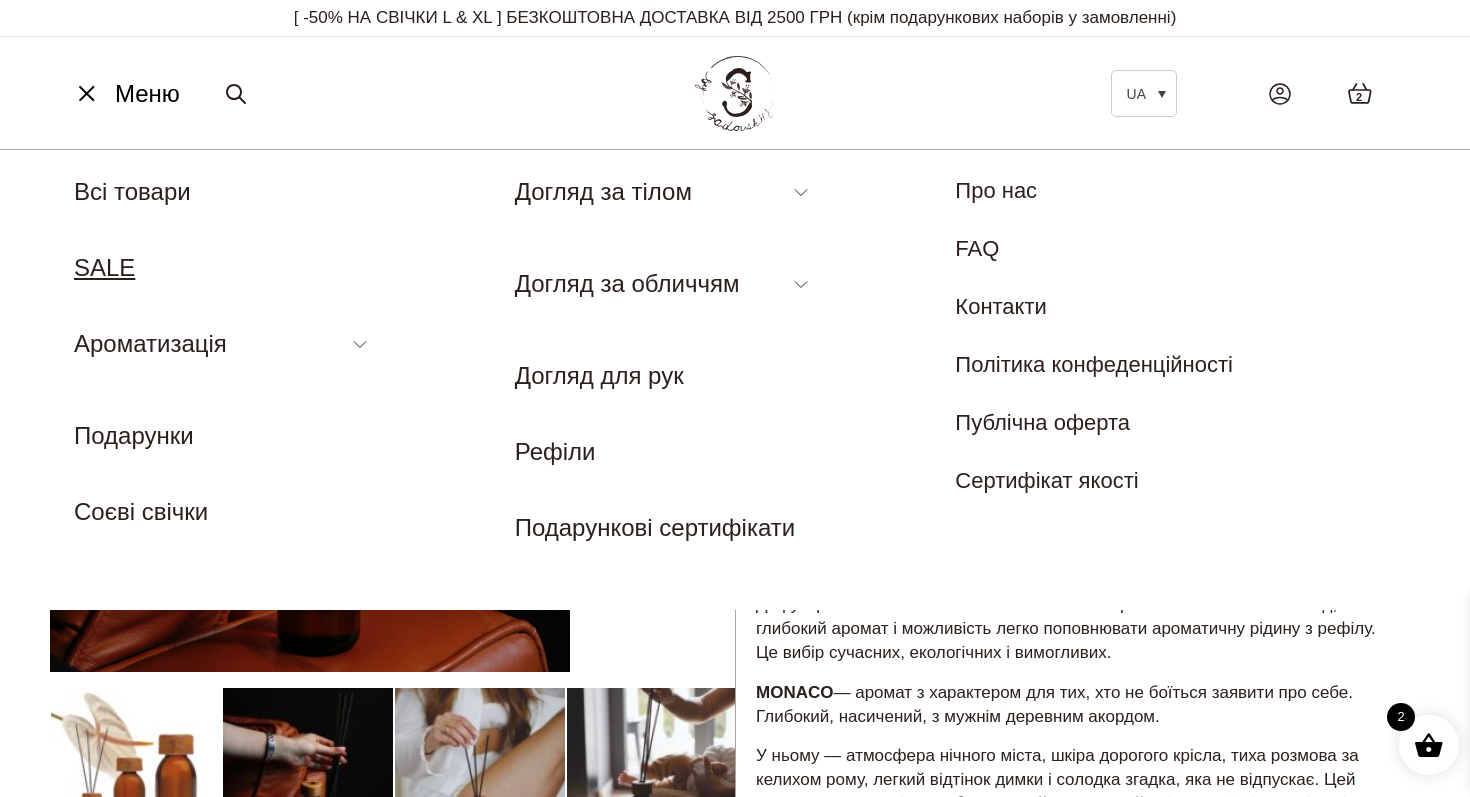 click on "SALE" at bounding box center [104, 267] 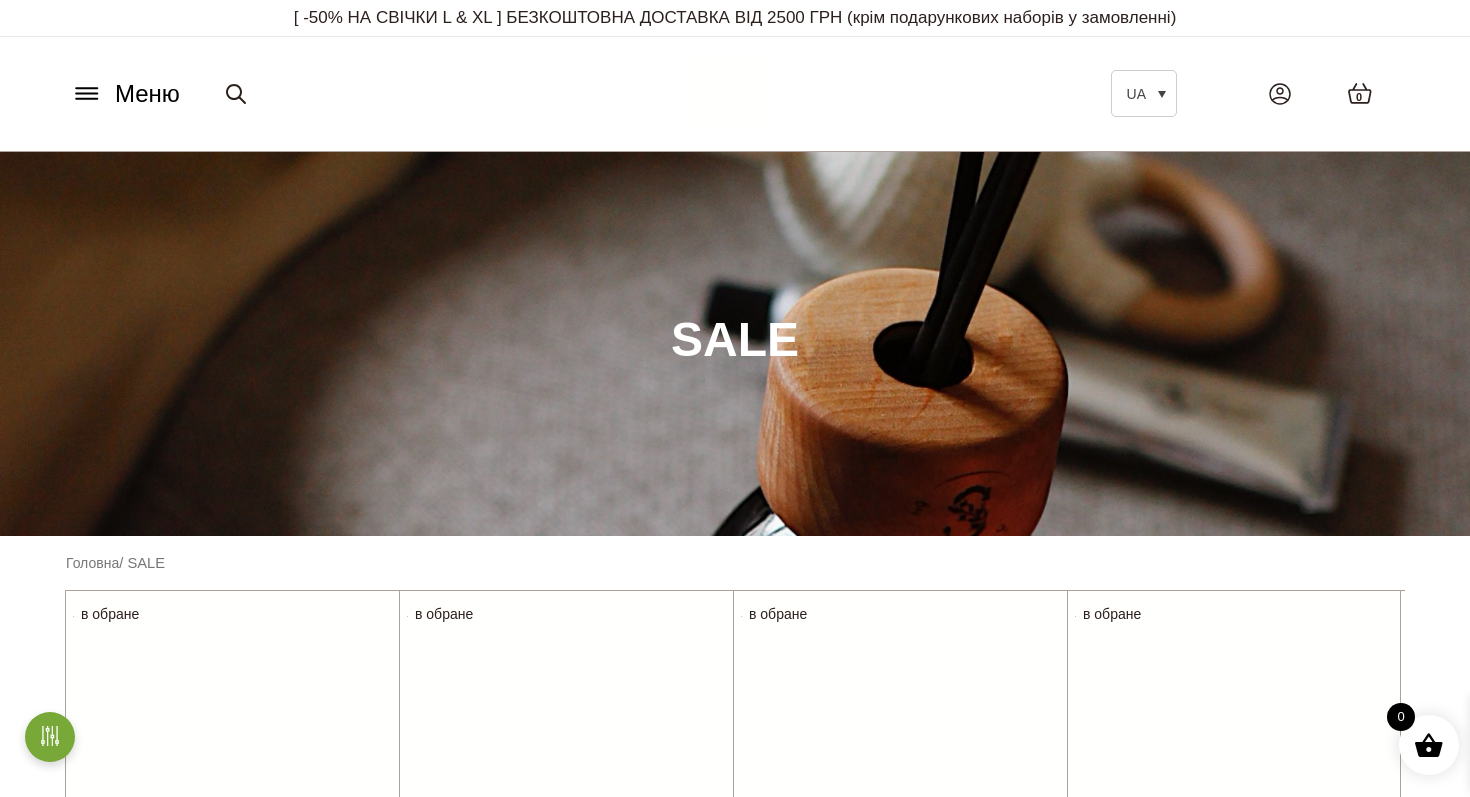 scroll, scrollTop: 0, scrollLeft: 0, axis: both 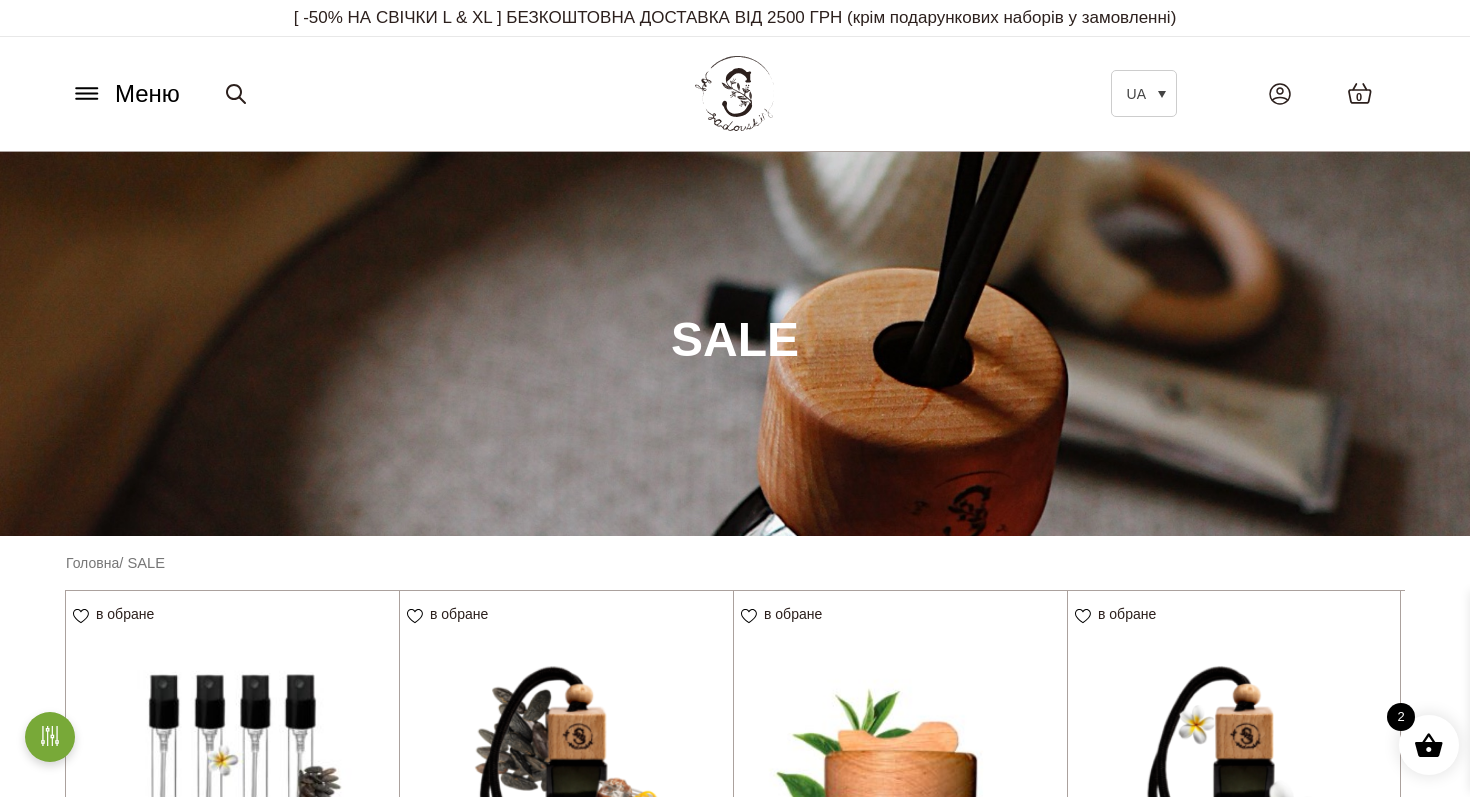 click 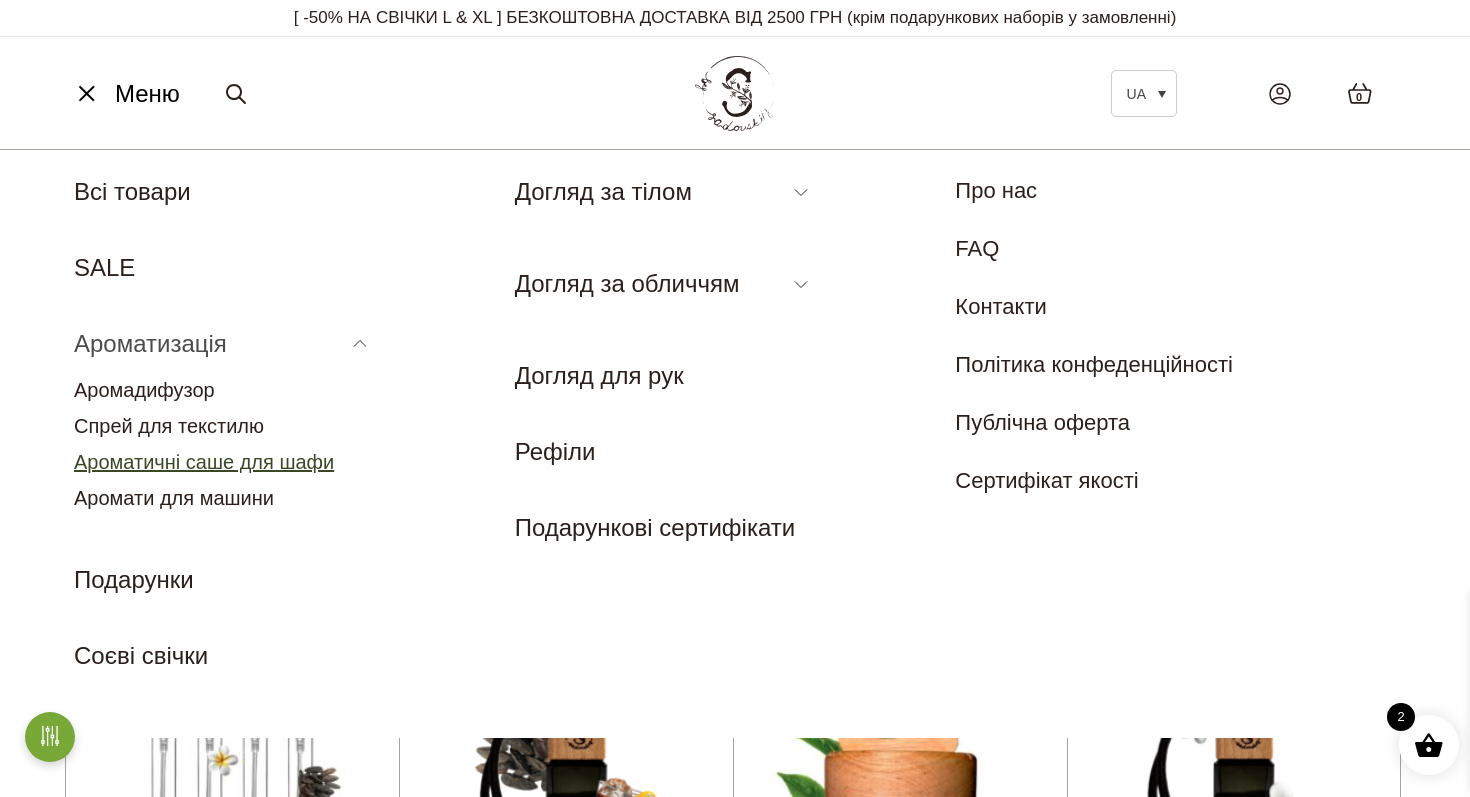 click on "Ароматичні саше для шафи" at bounding box center [204, 462] 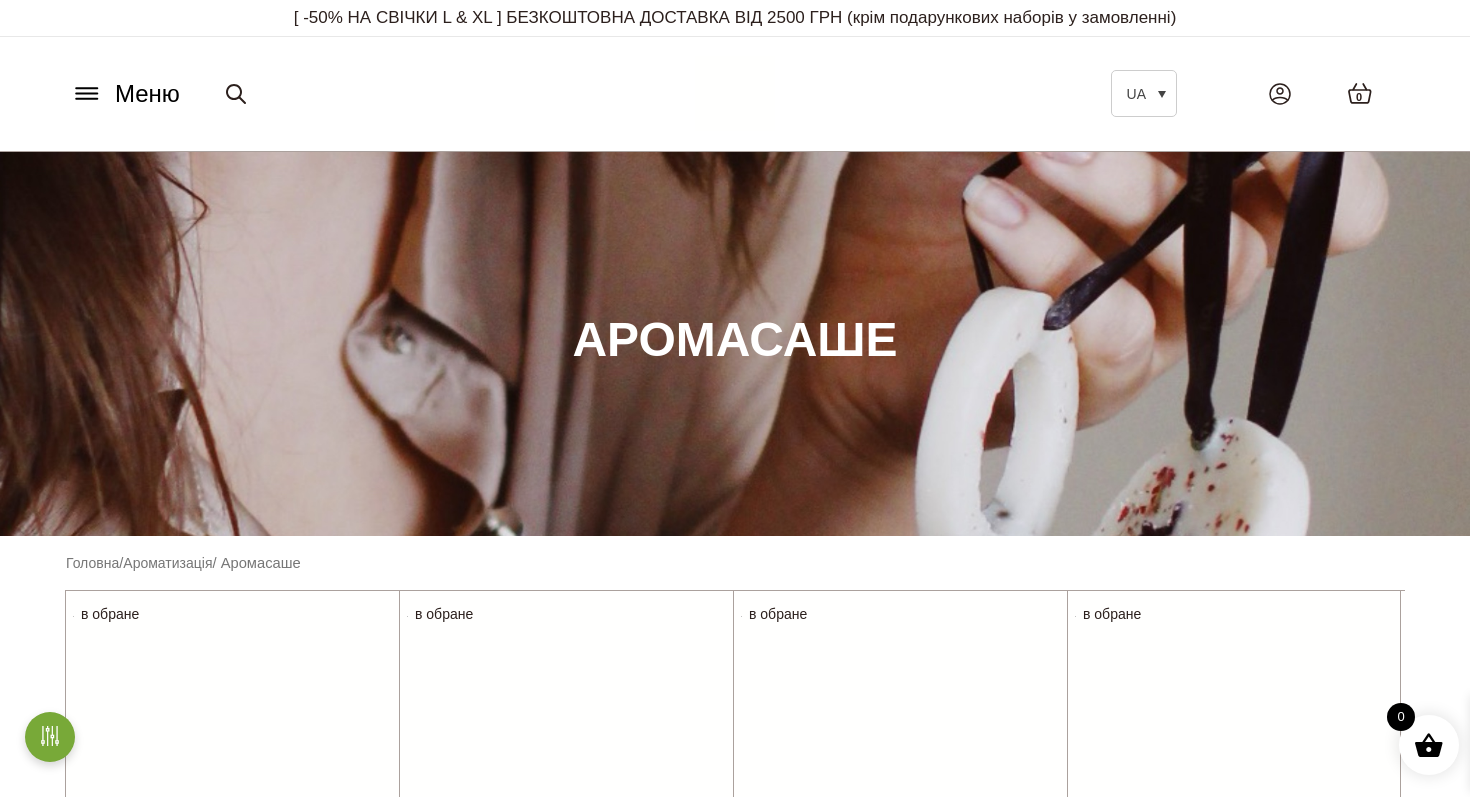 scroll, scrollTop: 0, scrollLeft: 0, axis: both 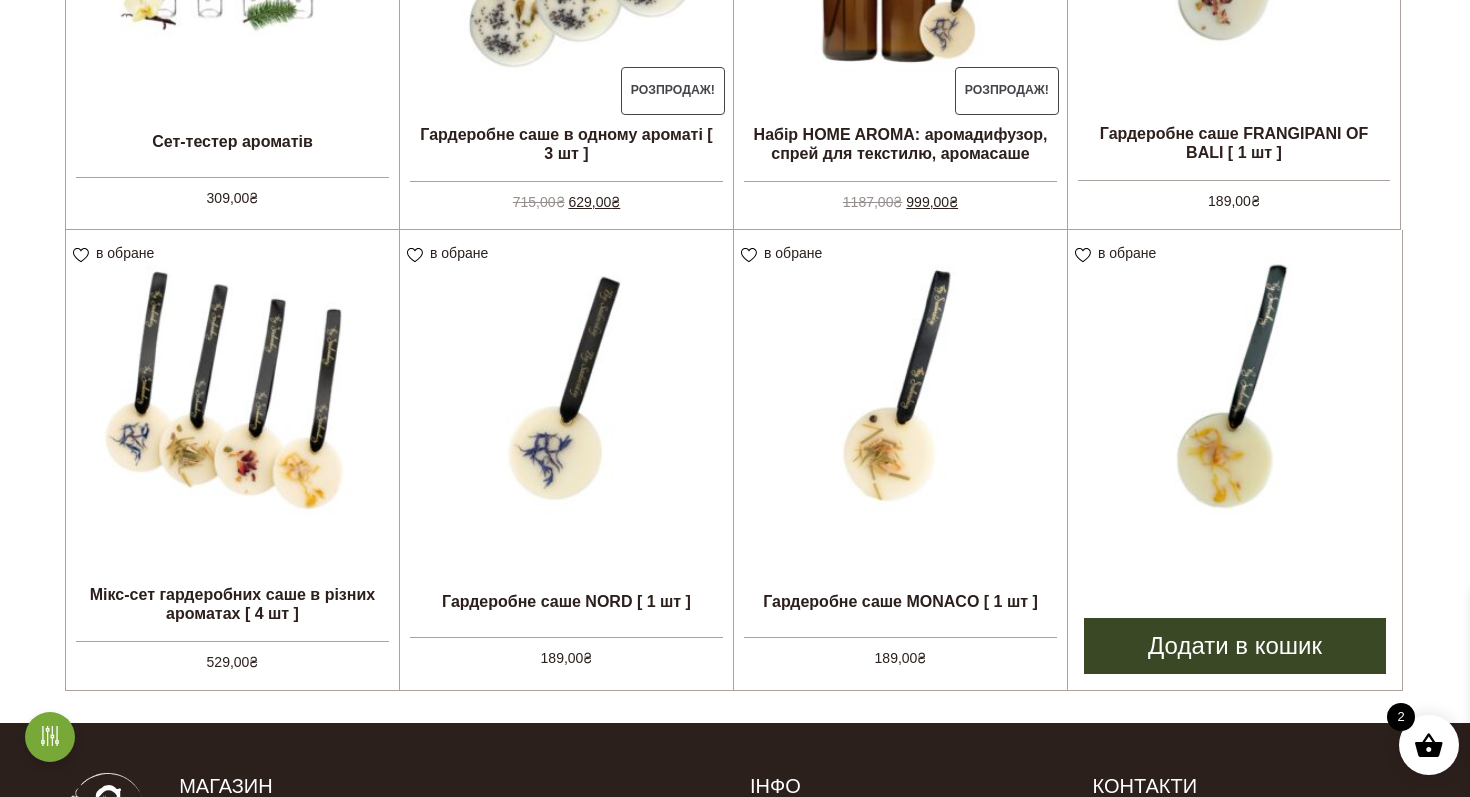 click on "Додати в кошик" at bounding box center (1235, 646) 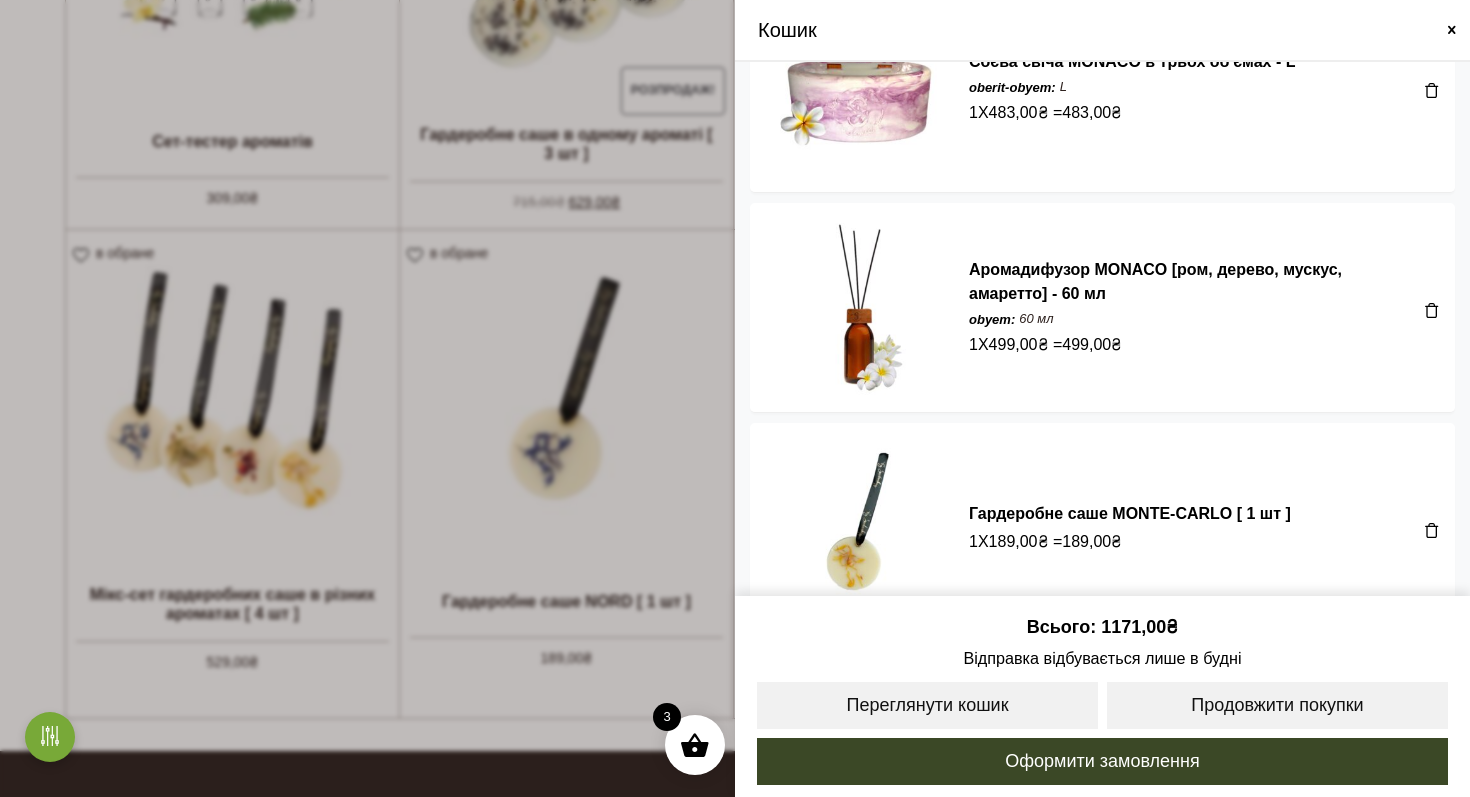 scroll, scrollTop: 130, scrollLeft: 0, axis: vertical 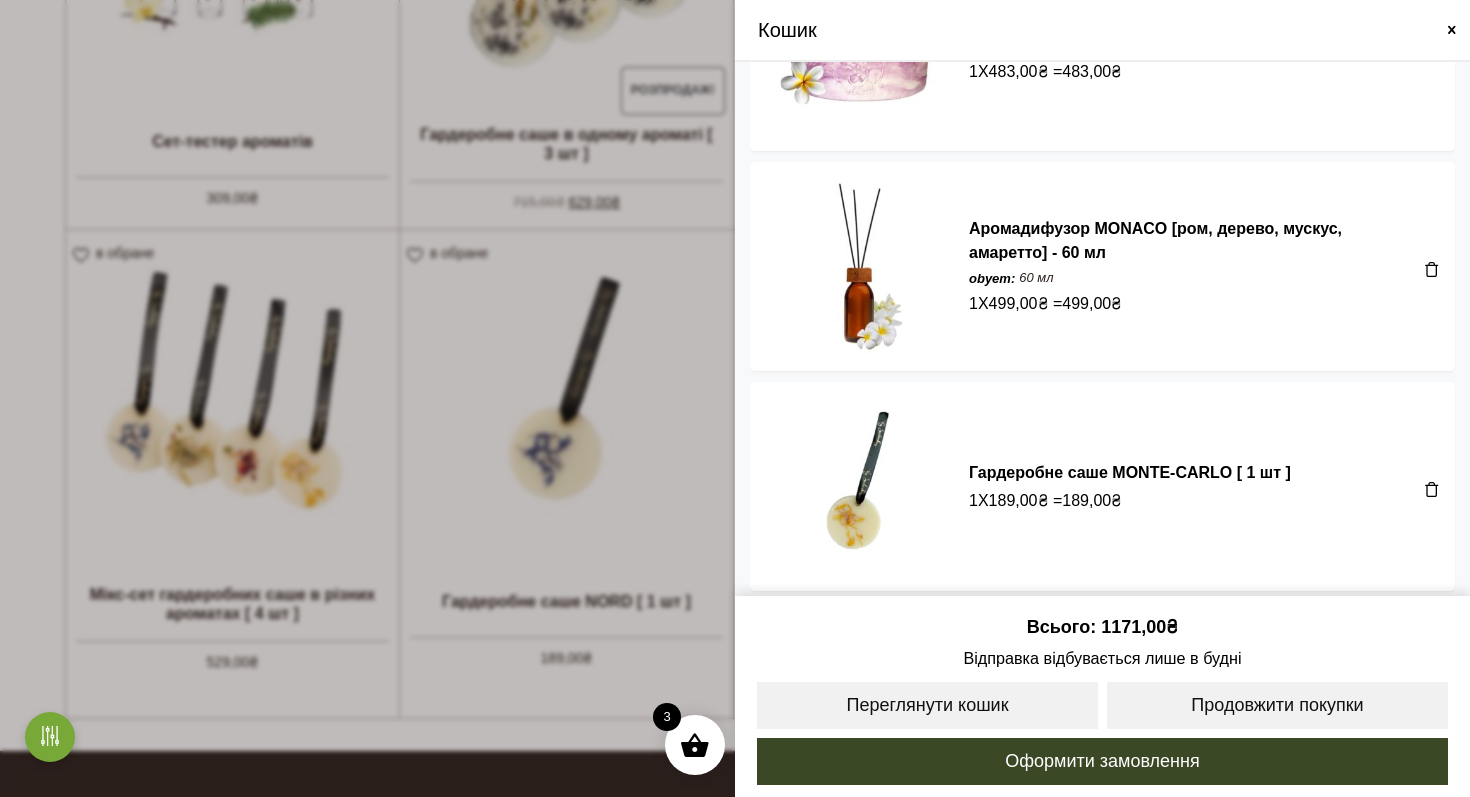 click at bounding box center (1452, 30) 